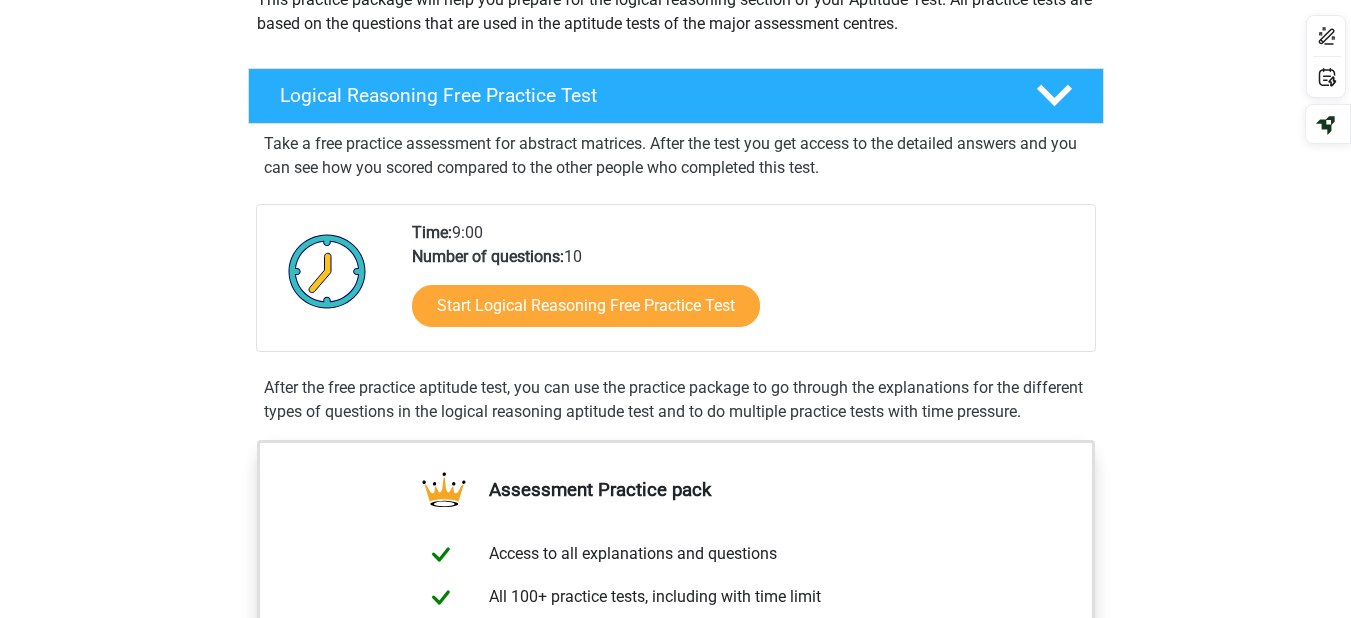 scroll, scrollTop: 275, scrollLeft: 0, axis: vertical 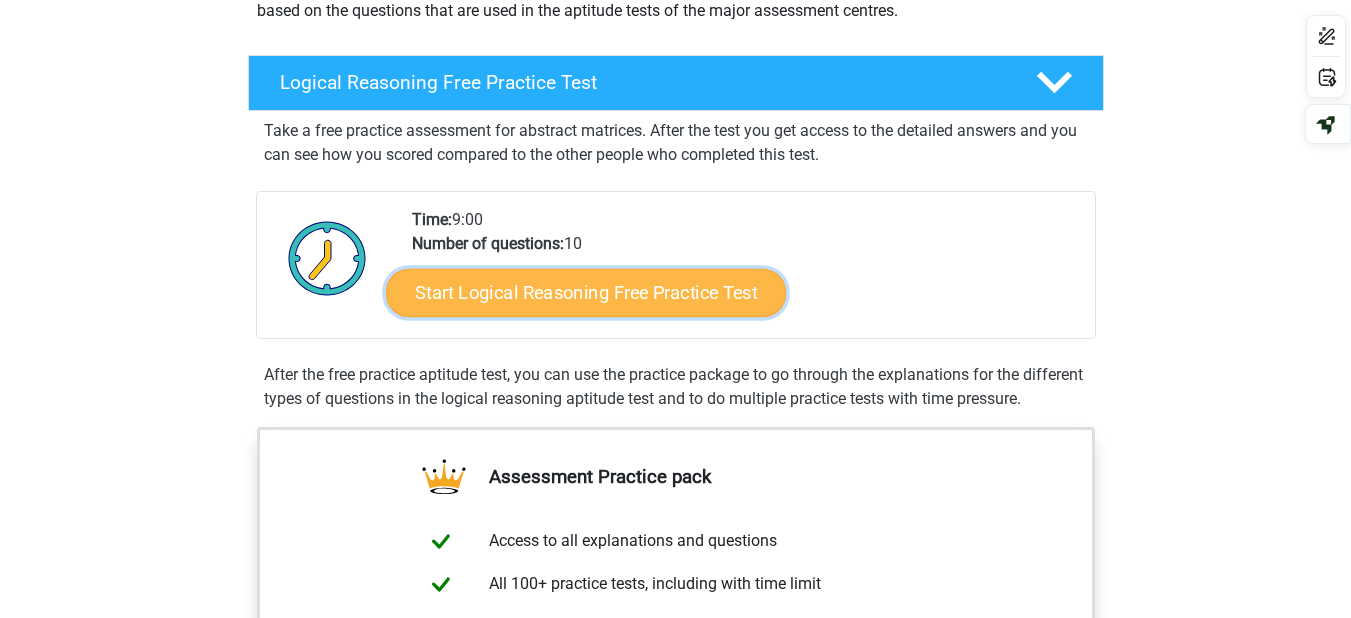 click on "Start Logical Reasoning
Free Practice Test" at bounding box center [586, 292] 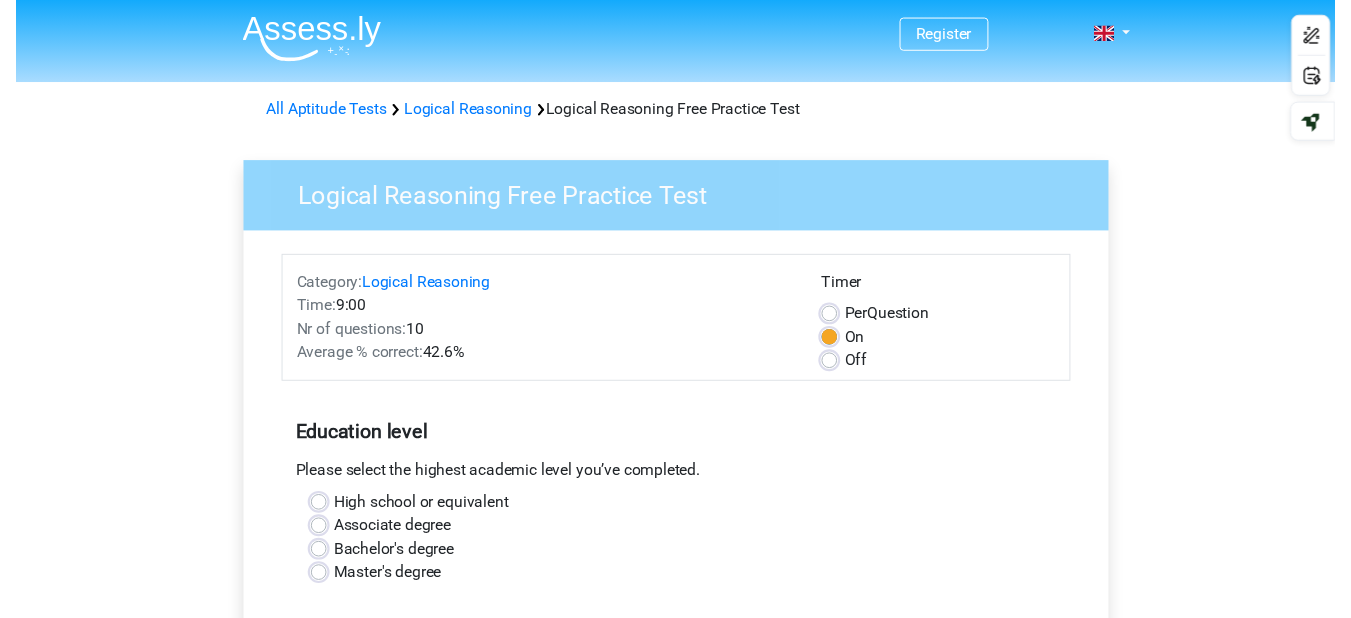 scroll, scrollTop: 0, scrollLeft: 0, axis: both 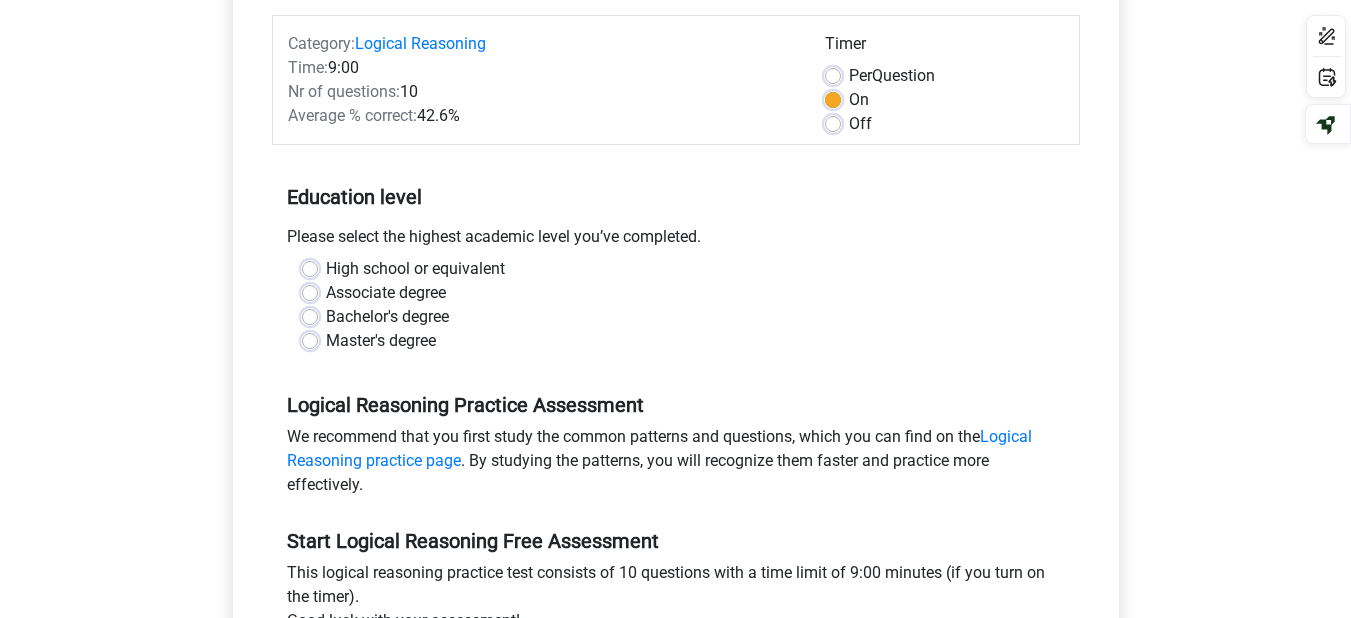 click on "High school or equivalent" at bounding box center [415, 269] 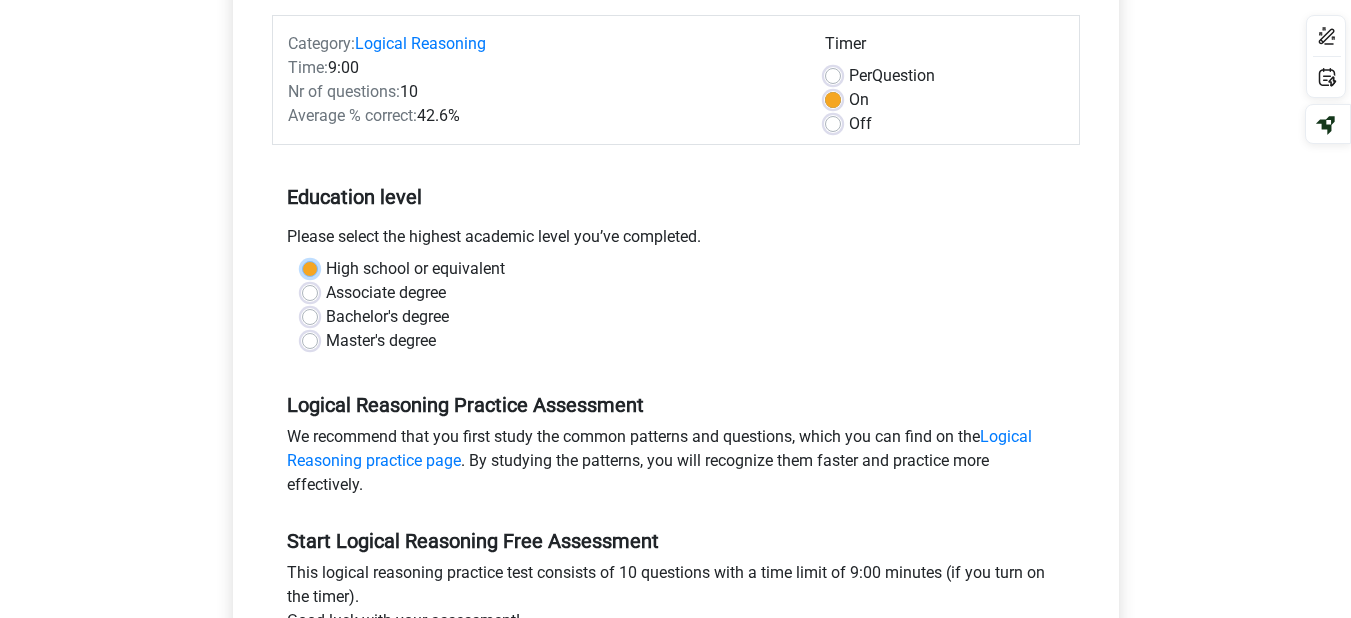 click on "High school or equivalent" at bounding box center [310, 267] 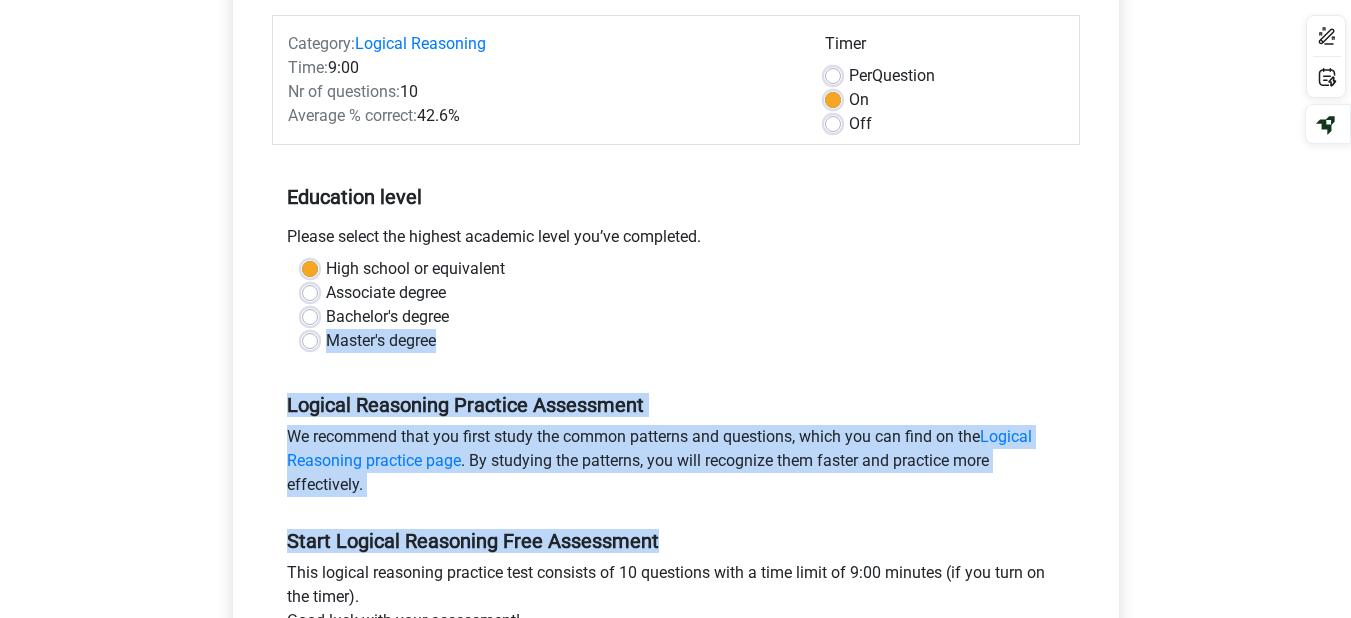 drag, startPoint x: 1343, startPoint y: 325, endPoint x: 1365, endPoint y: 530, distance: 206.17711 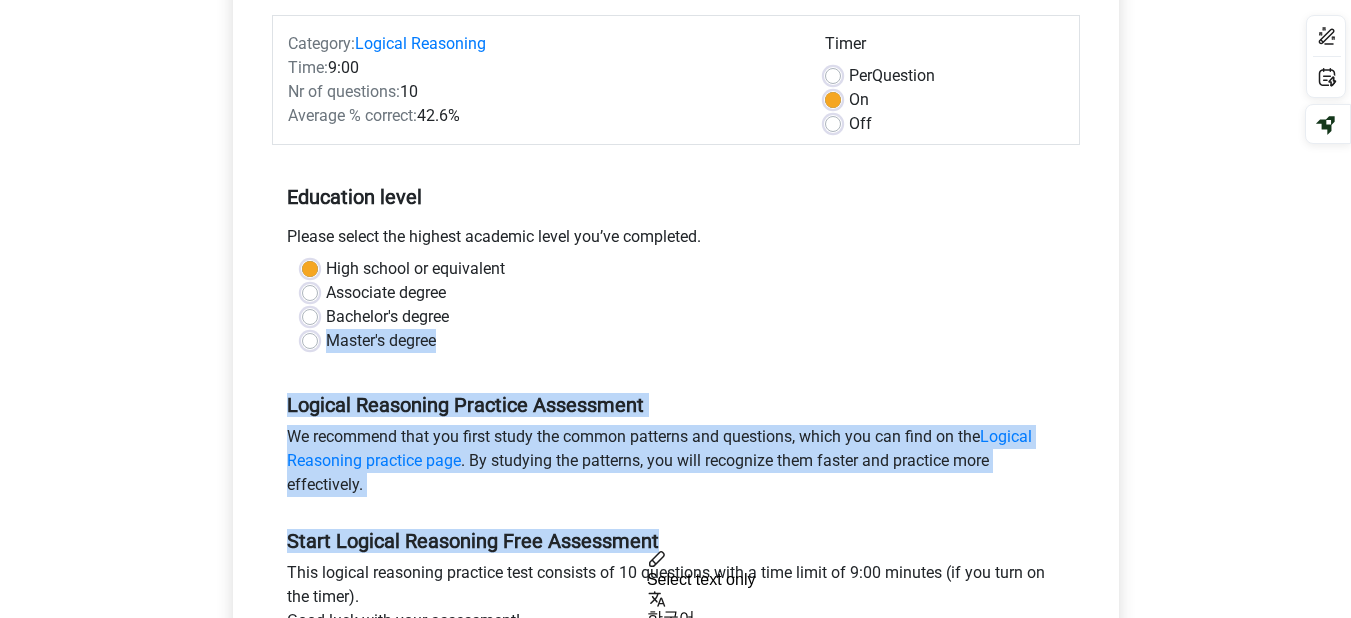 scroll, scrollTop: 785, scrollLeft: 15, axis: both 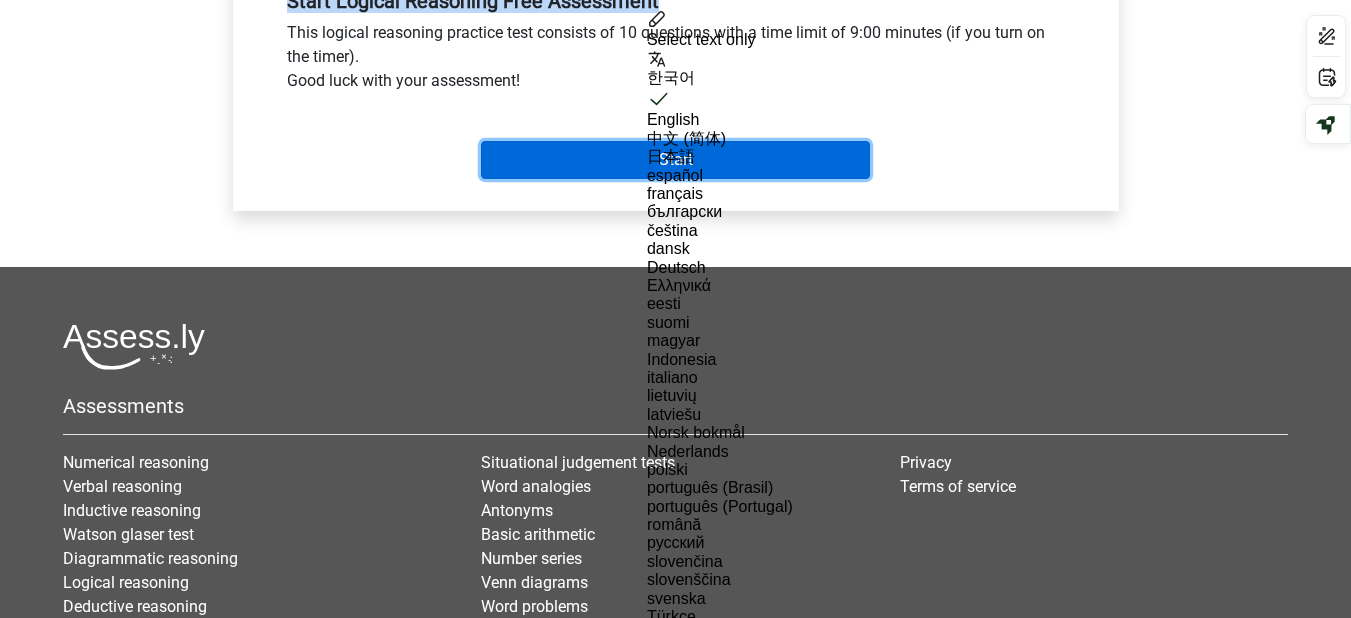 click on "Start" at bounding box center [675, 160] 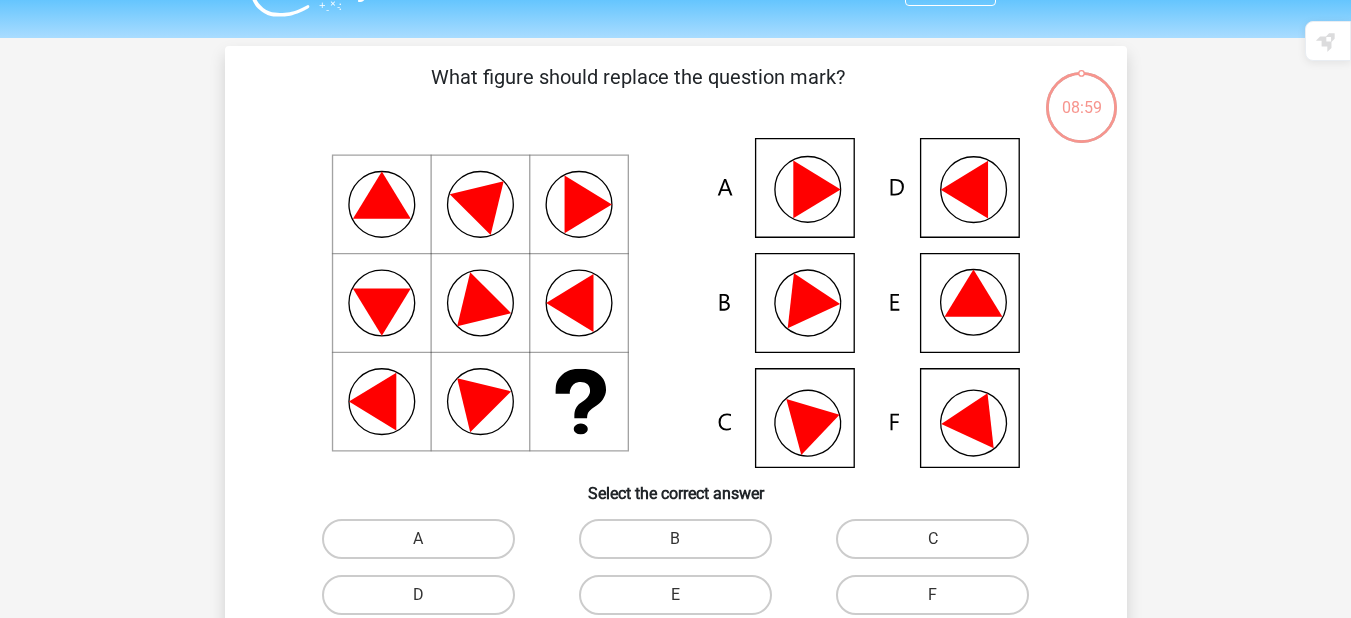scroll, scrollTop: 48, scrollLeft: 0, axis: vertical 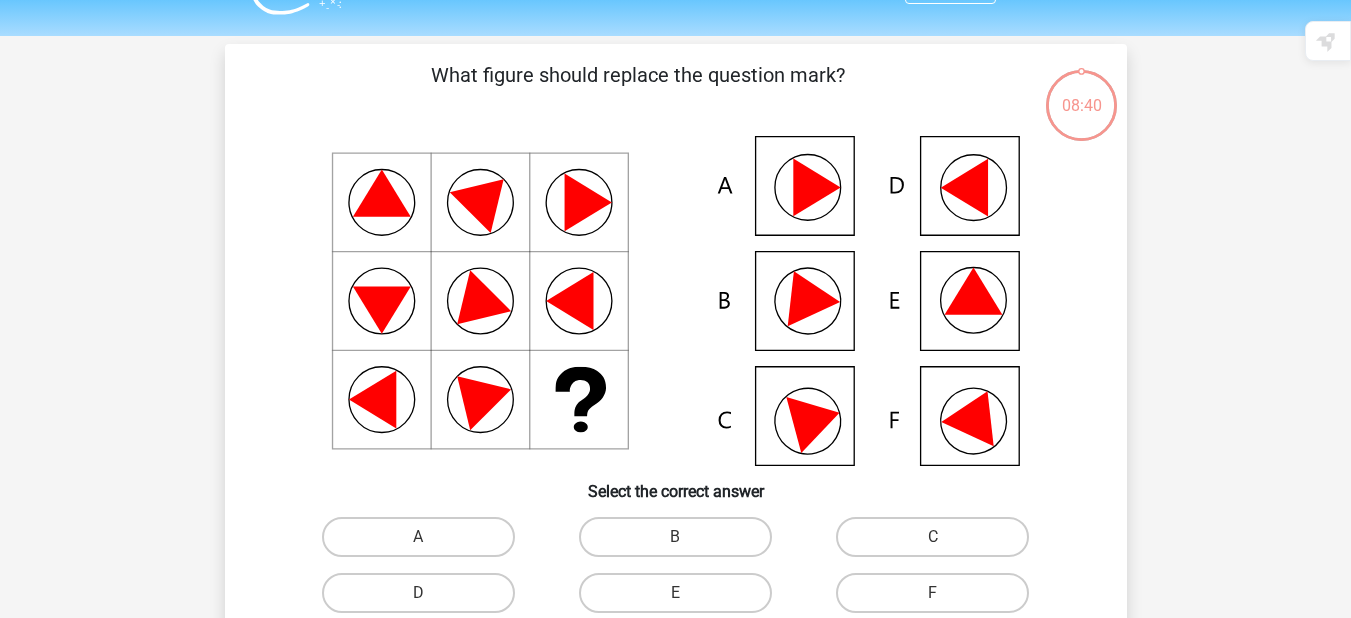 click 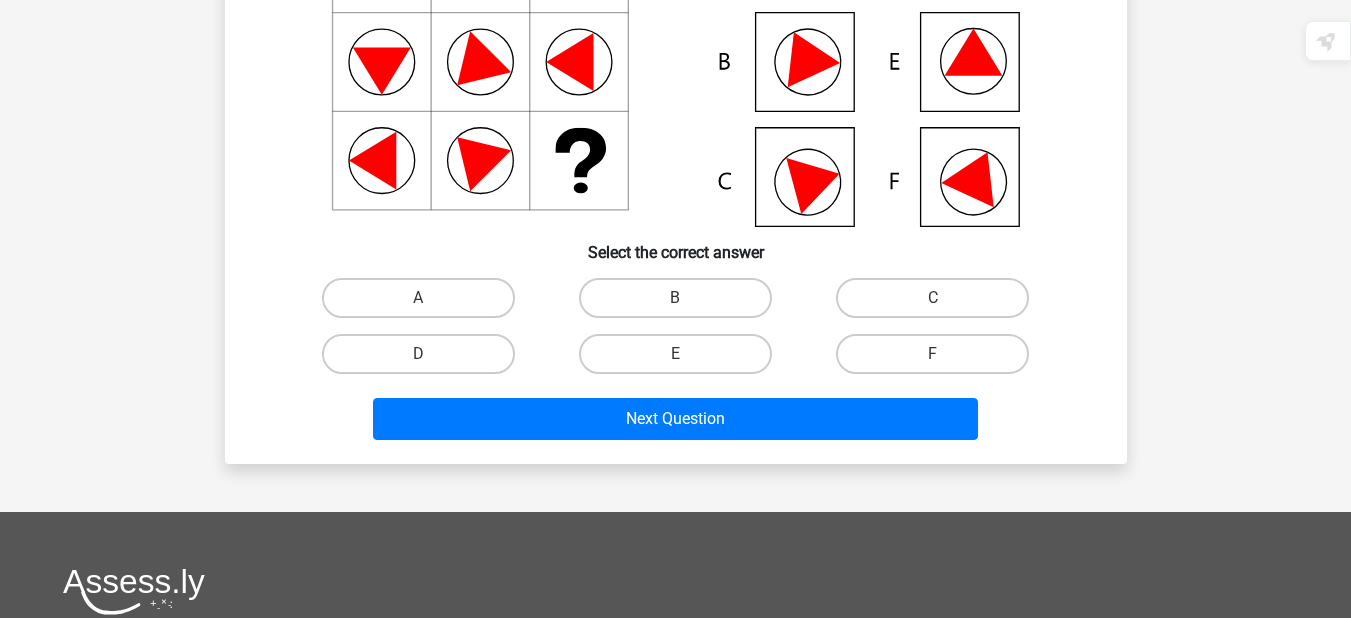 scroll, scrollTop: 280, scrollLeft: 0, axis: vertical 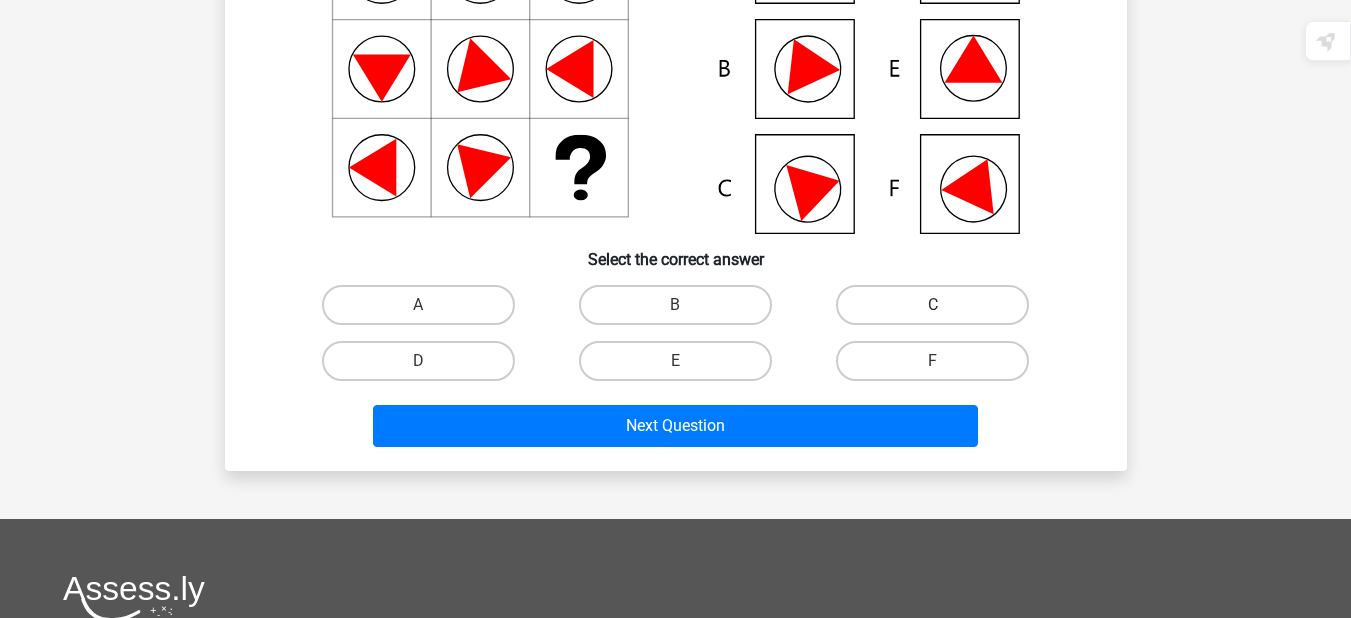 click on "C" at bounding box center [932, 305] 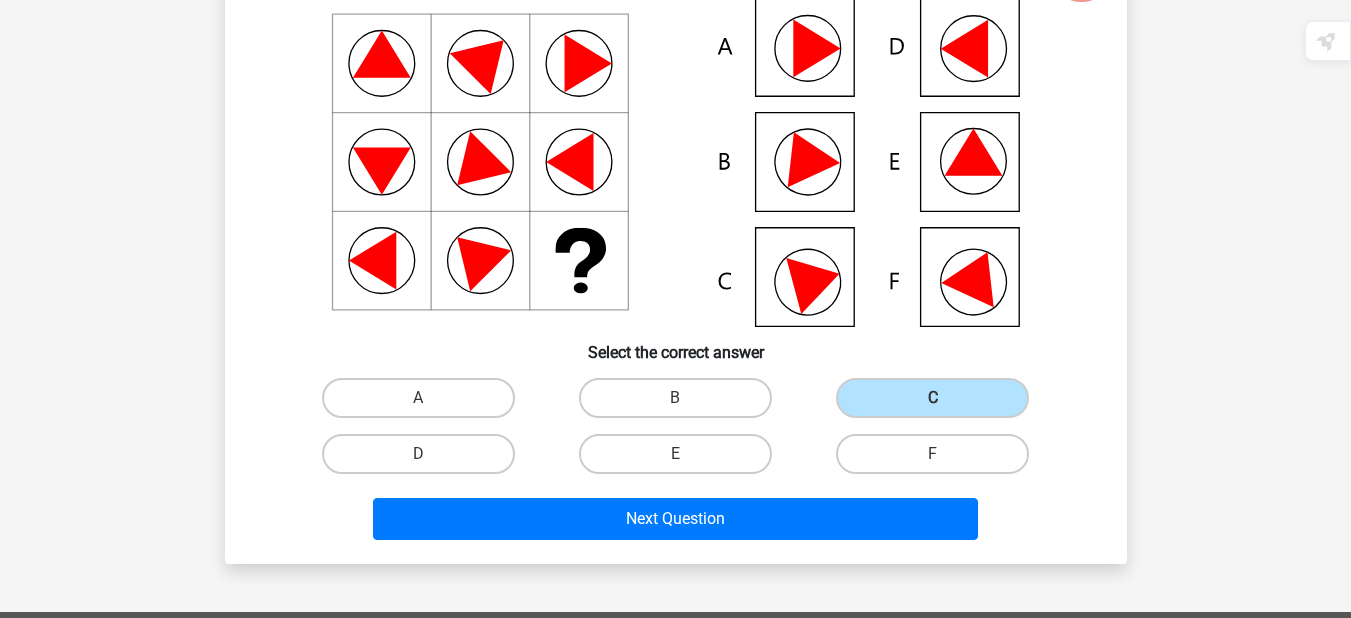 scroll, scrollTop: 184, scrollLeft: 0, axis: vertical 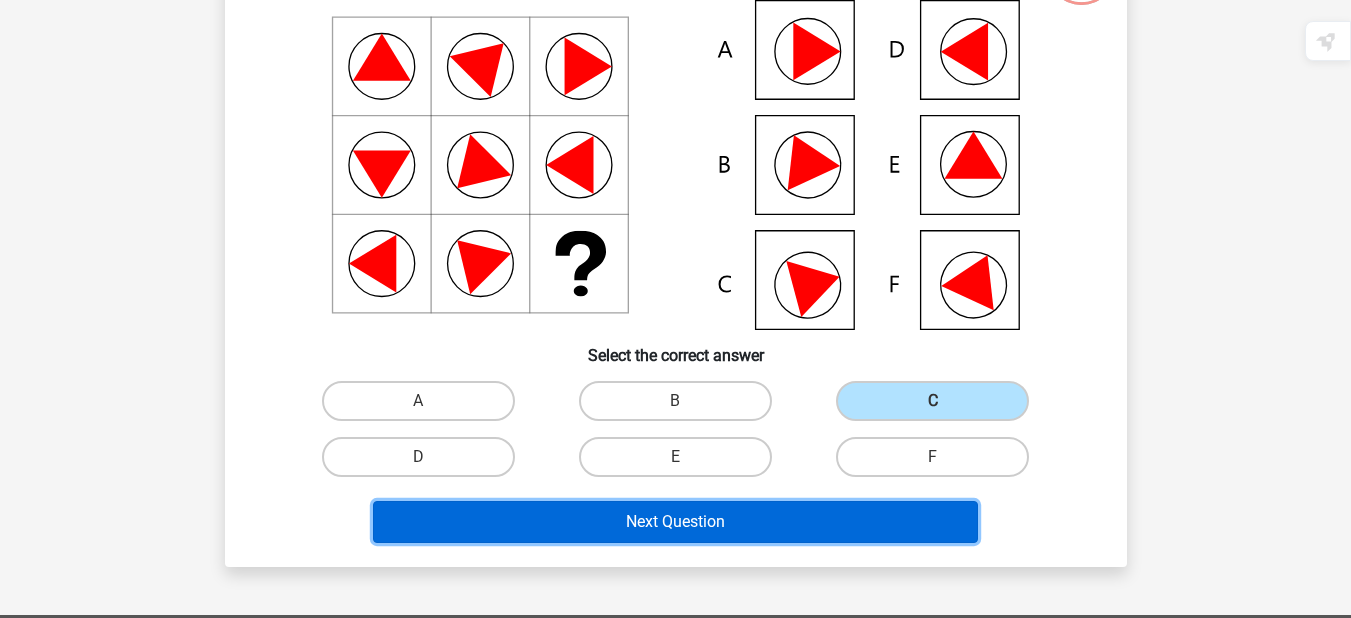 click on "Next Question" at bounding box center (675, 522) 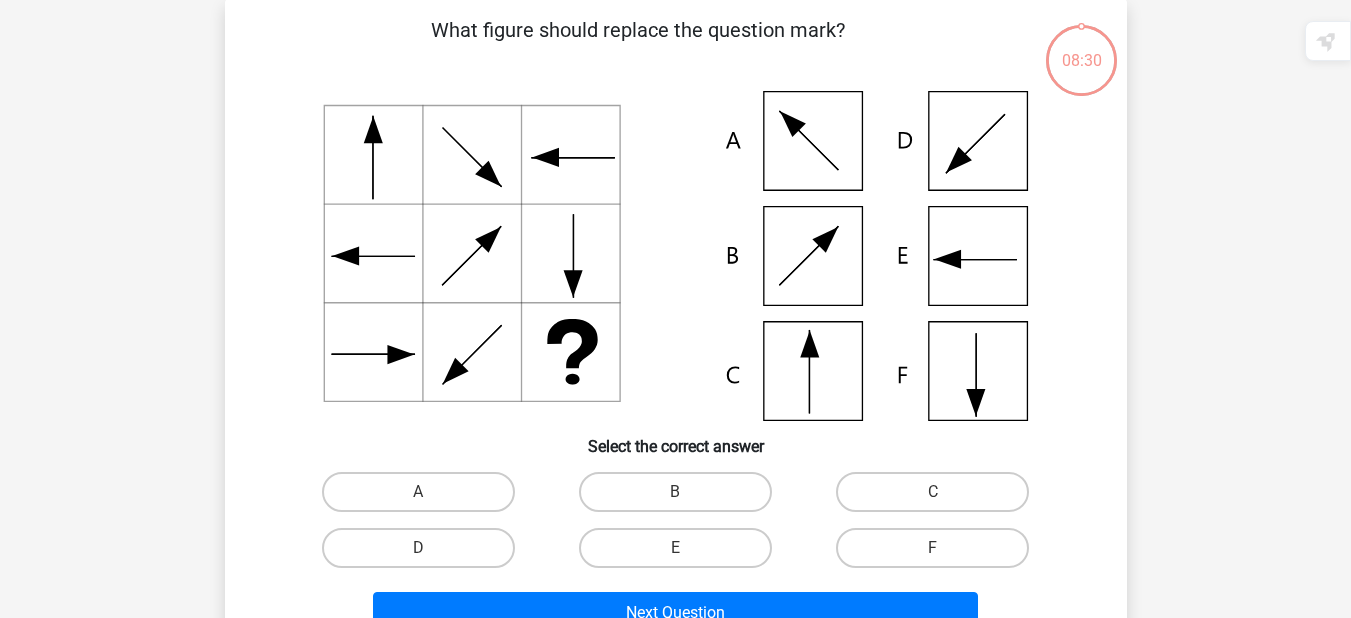 scroll, scrollTop: 92, scrollLeft: 0, axis: vertical 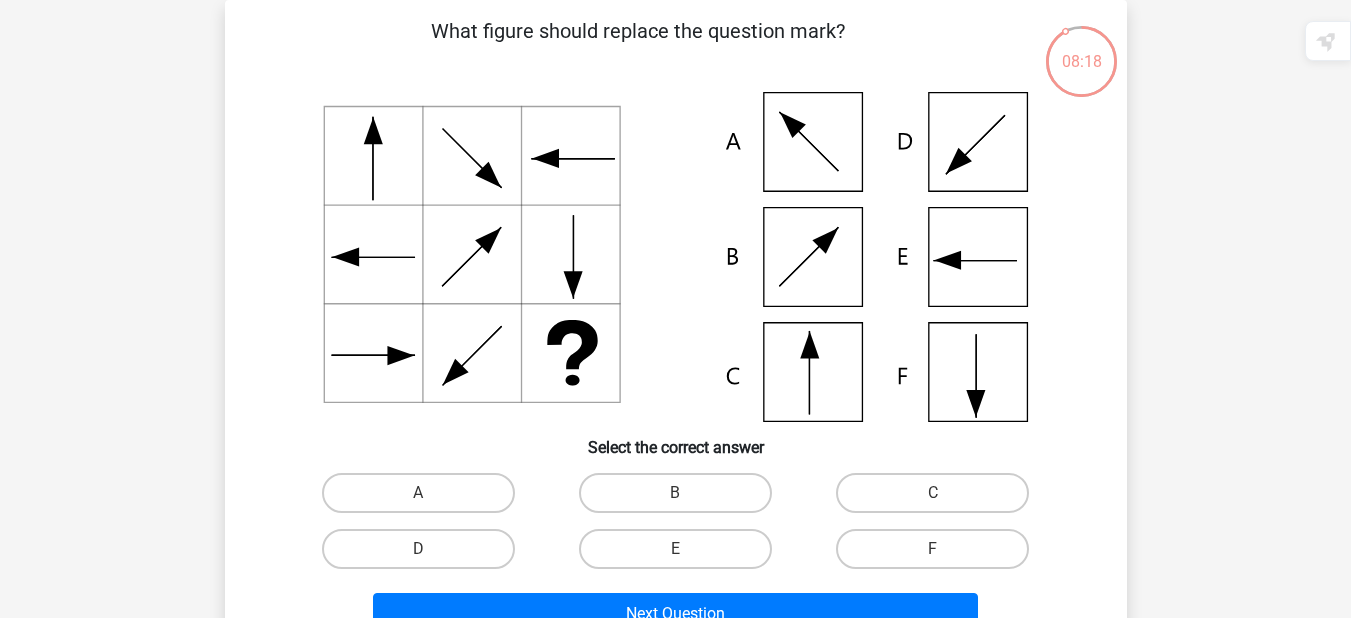 click 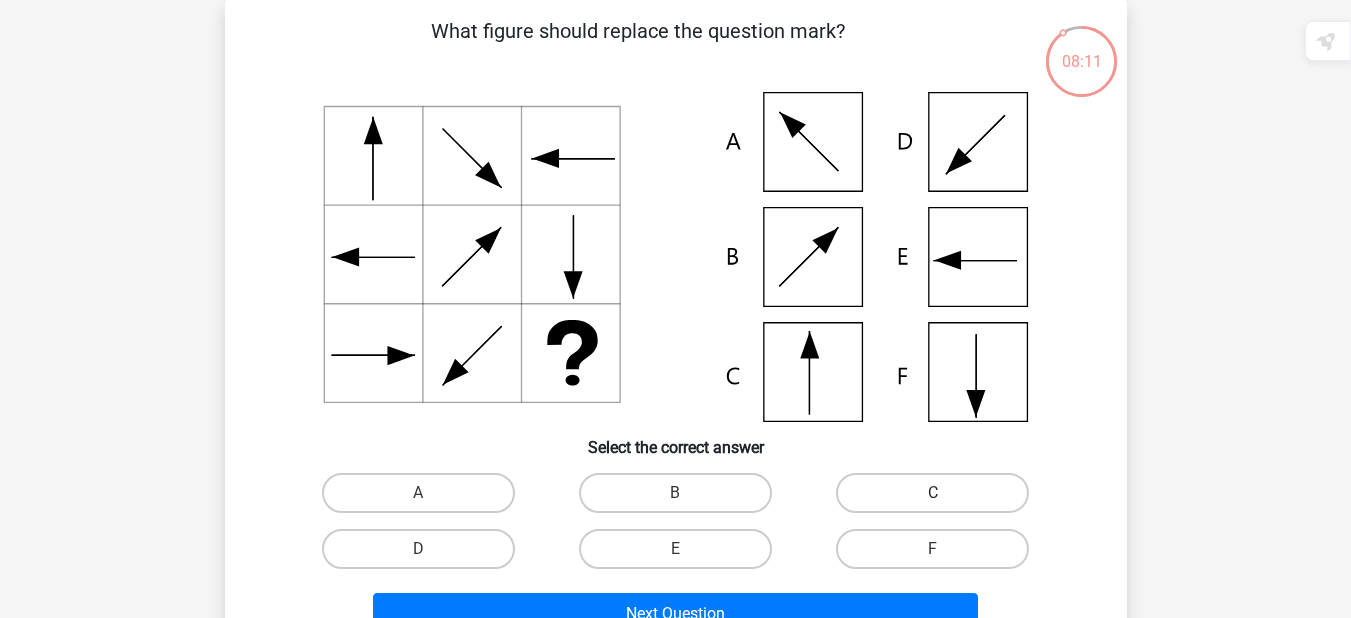click on "C" at bounding box center (932, 493) 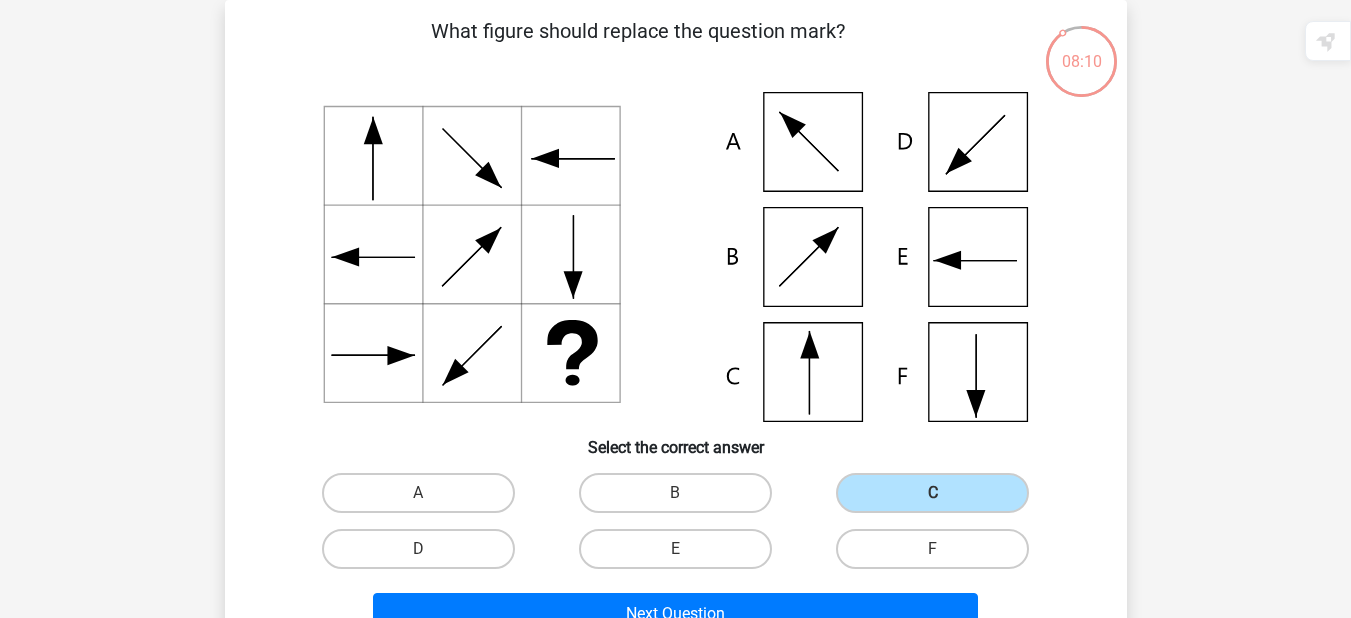 click on "Register
Nederlands
English" at bounding box center (675, 571) 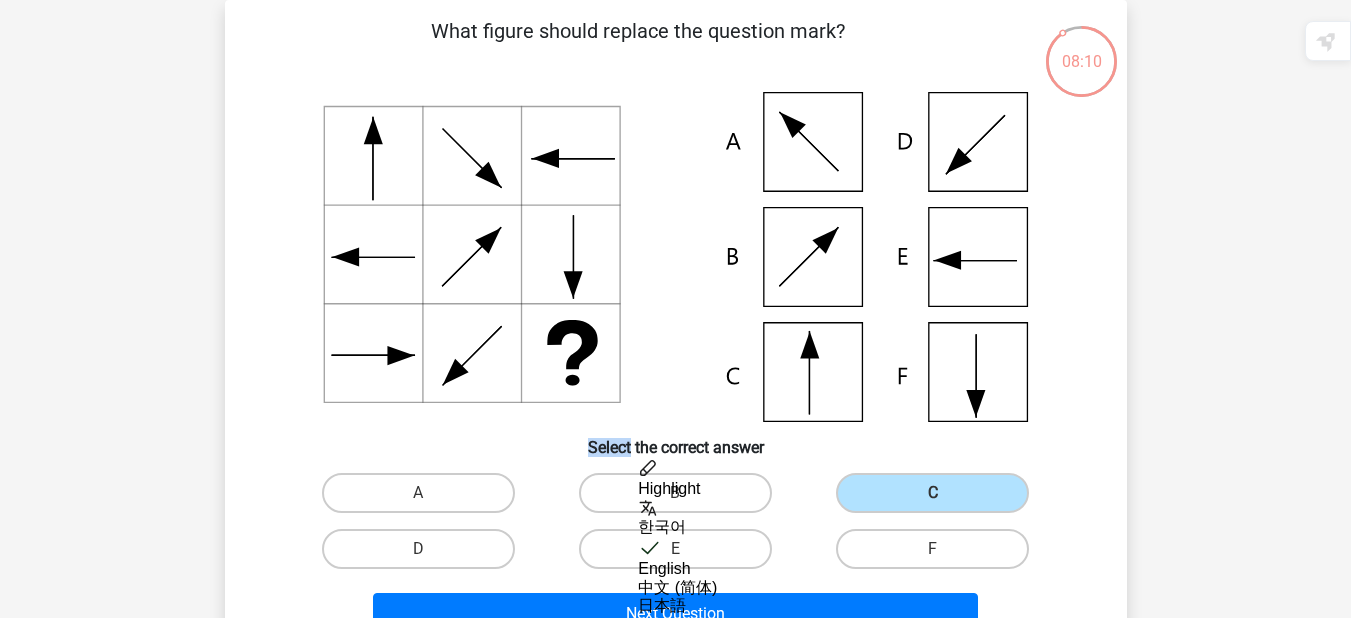 drag, startPoint x: 1244, startPoint y: 381, endPoint x: 1365, endPoint y: 375, distance: 121.14867 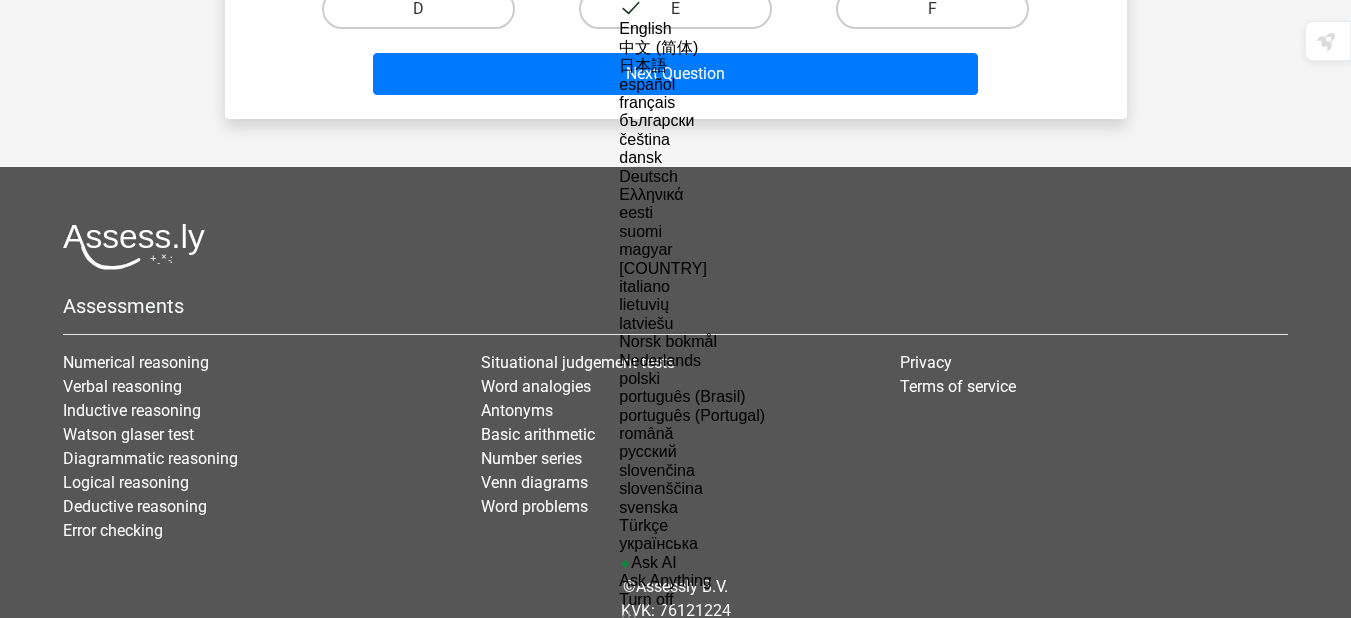 scroll, scrollTop: 340, scrollLeft: 15, axis: both 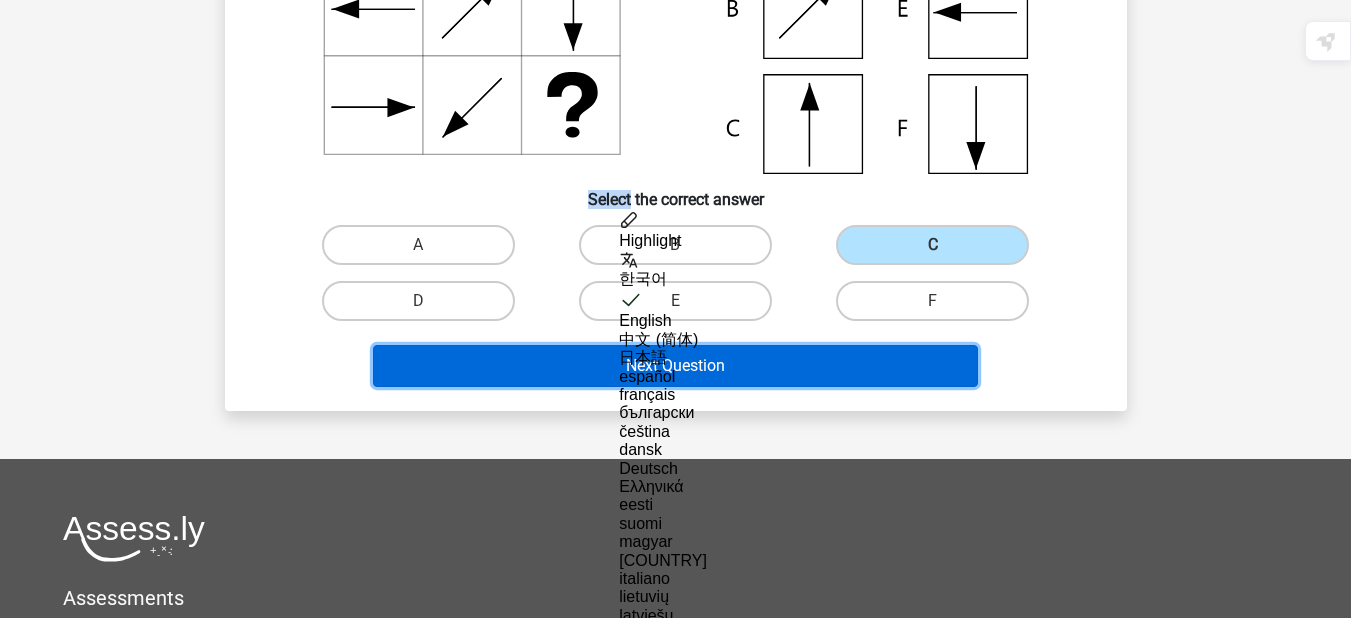 click on "Next Question" at bounding box center [675, 366] 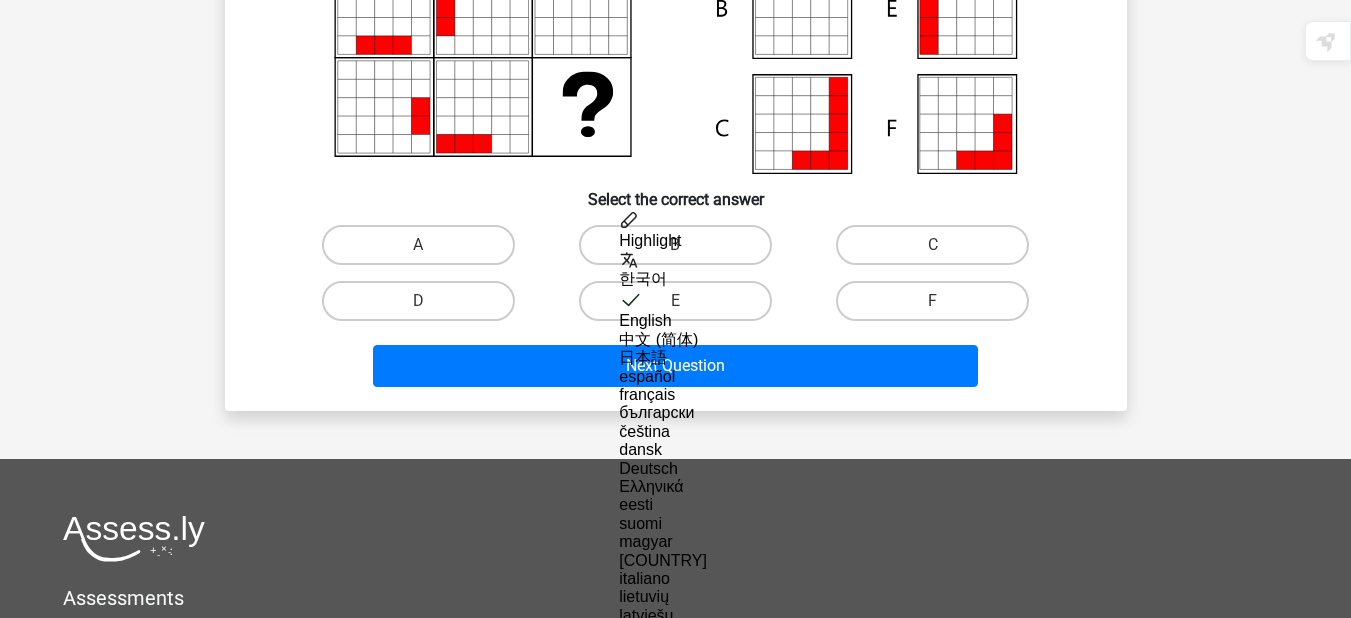 scroll, scrollTop: 92, scrollLeft: 15, axis: both 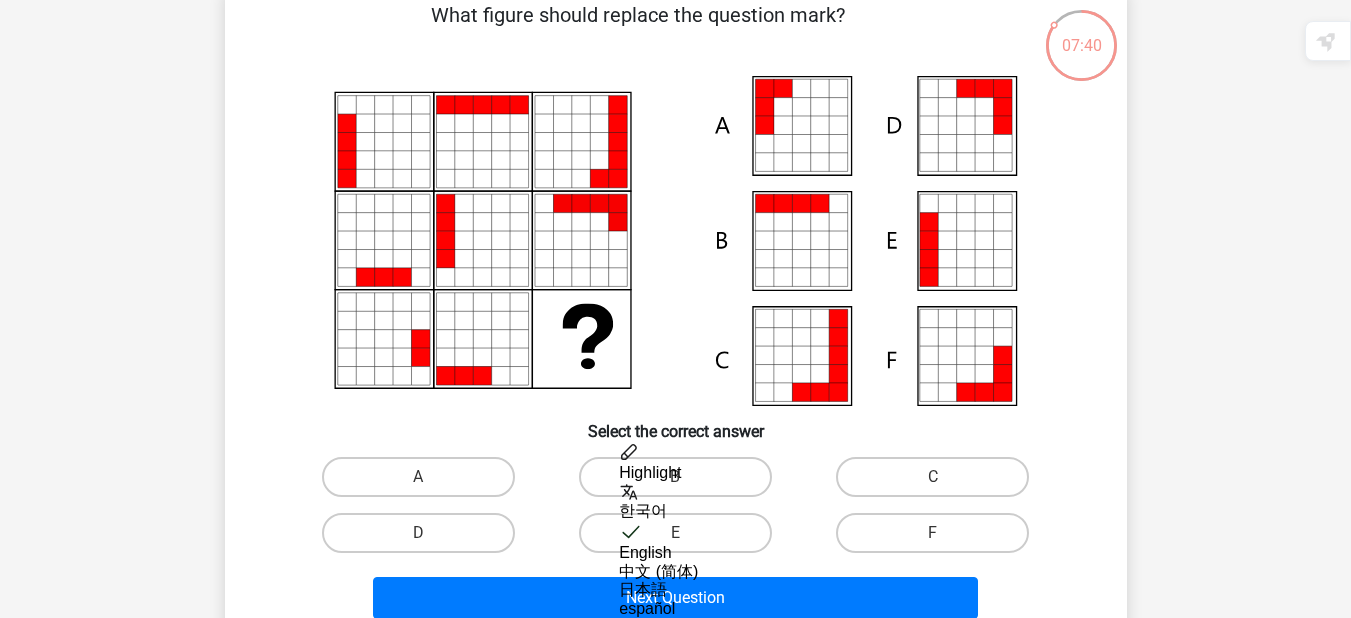 click on "A" at bounding box center [424, 483] 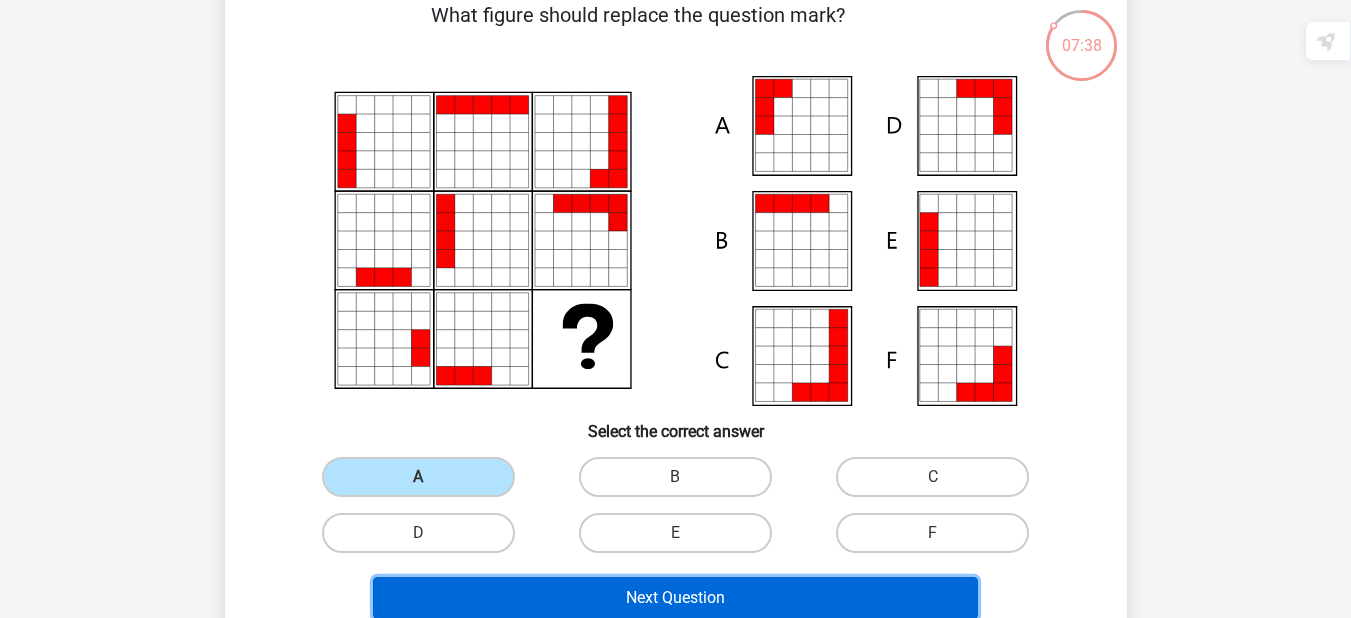 click on "Next Question" at bounding box center (675, 598) 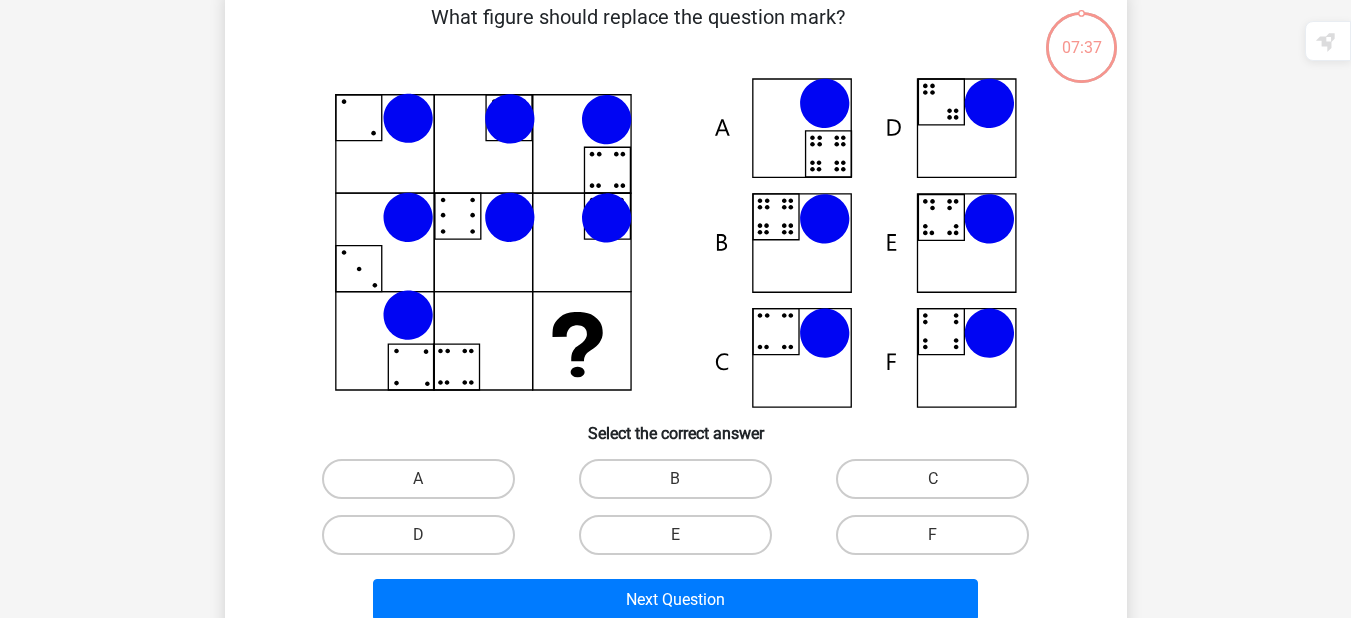 scroll, scrollTop: 92, scrollLeft: 15, axis: both 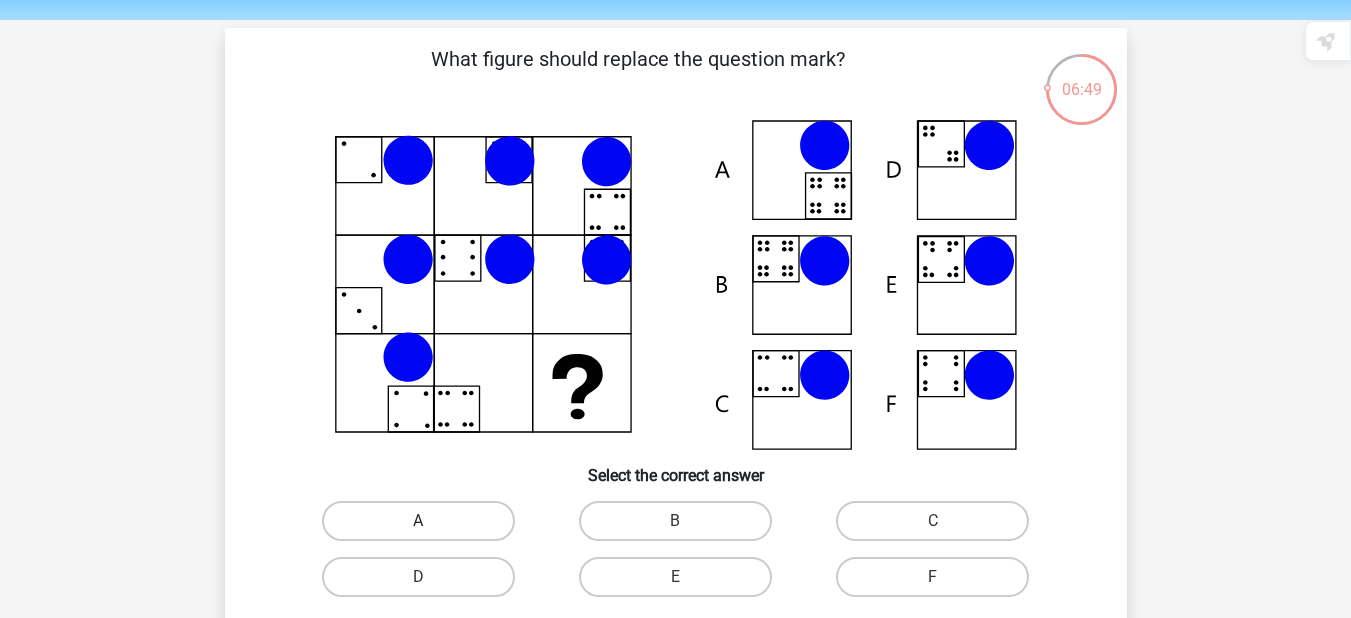 click on "A" at bounding box center [418, 521] 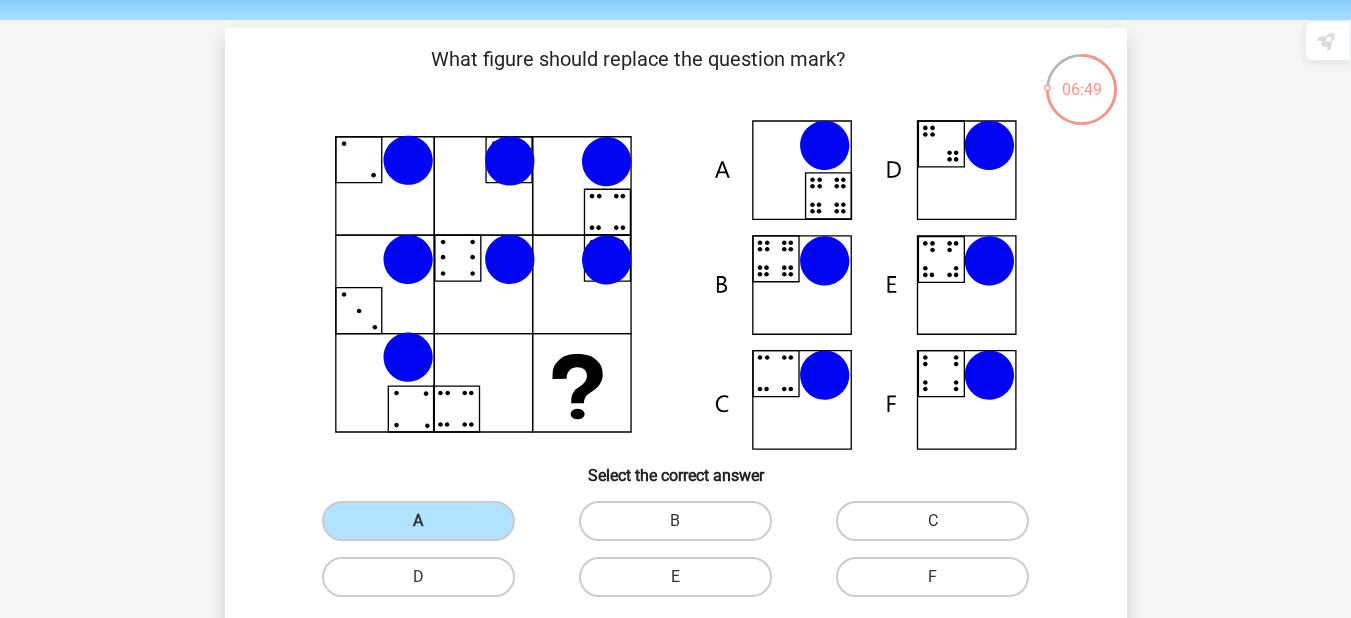 scroll, scrollTop: 274, scrollLeft: 15, axis: both 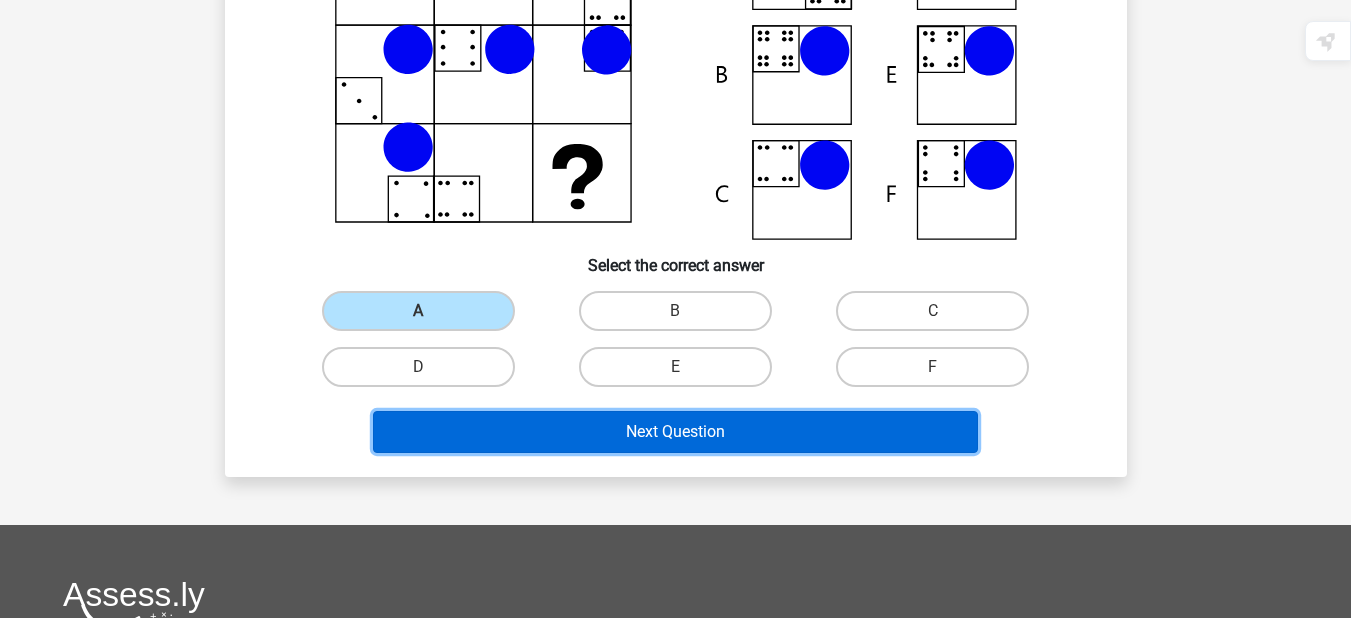 click on "Next Question" at bounding box center [675, 432] 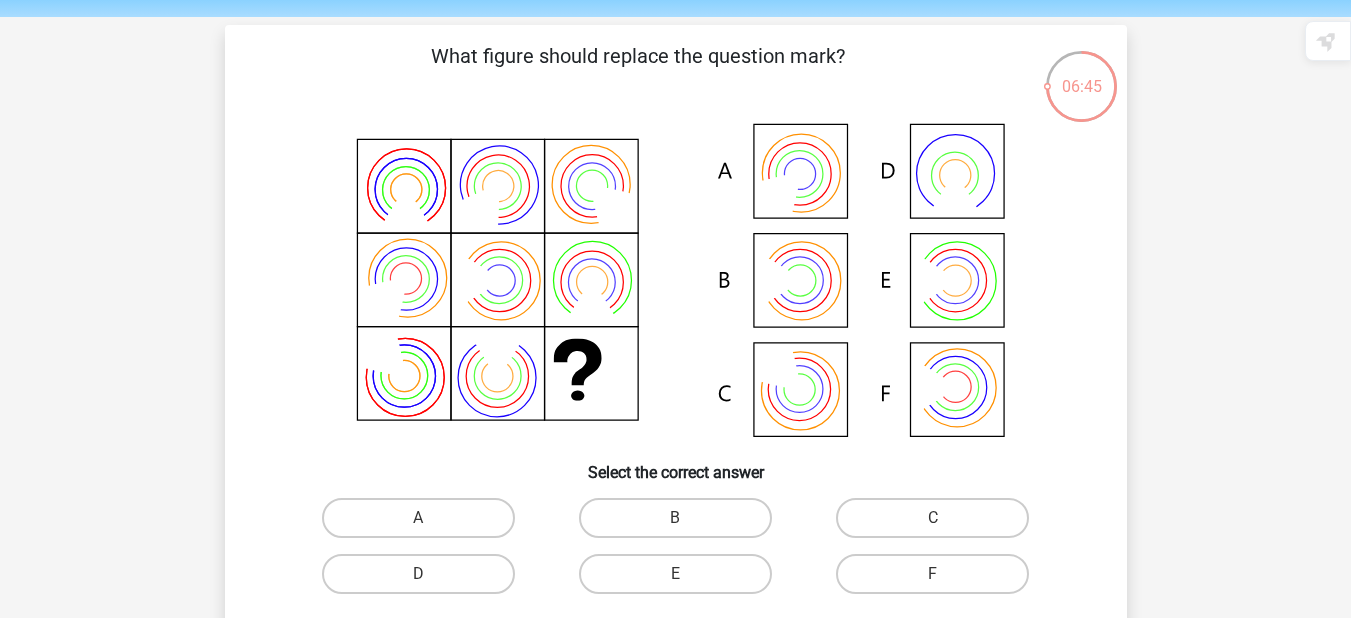 scroll, scrollTop: 0, scrollLeft: 15, axis: horizontal 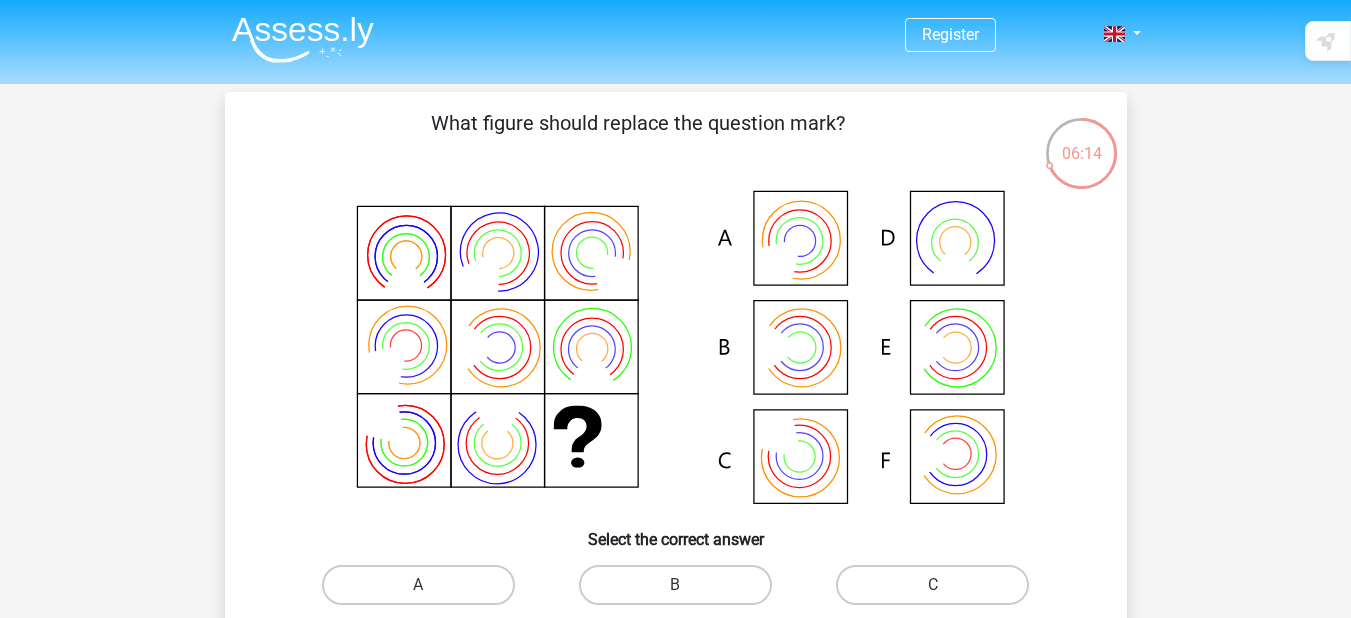 click 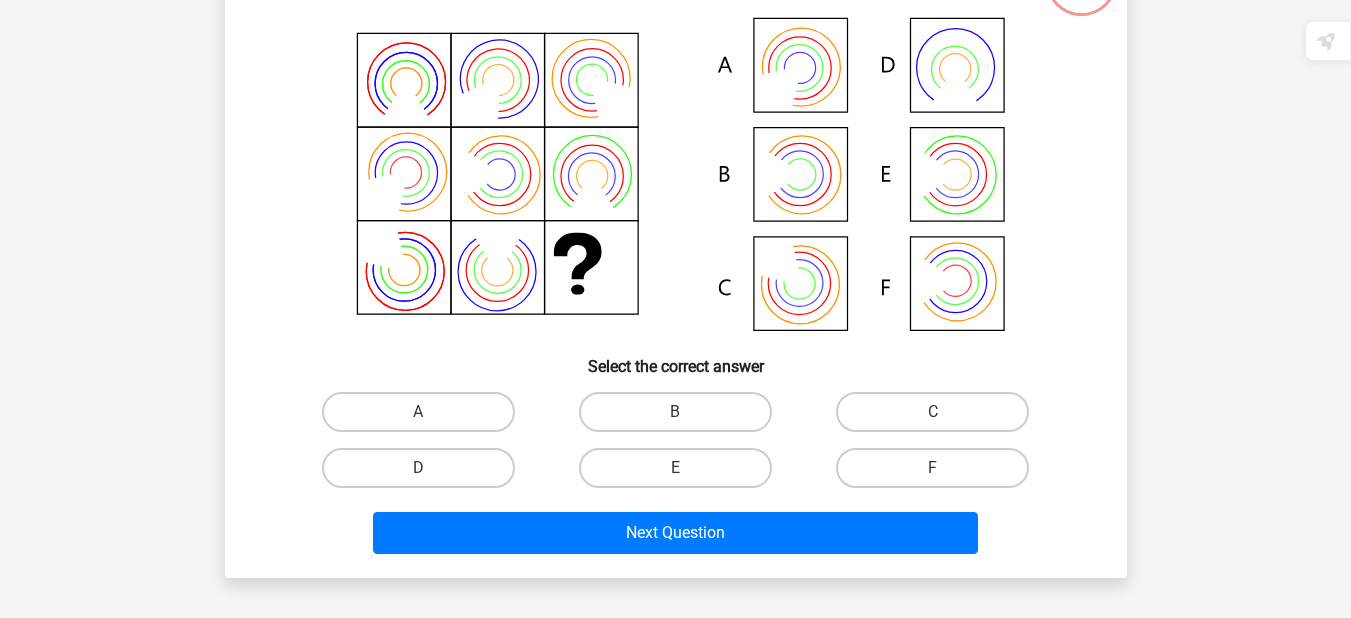 scroll, scrollTop: 162, scrollLeft: 15, axis: both 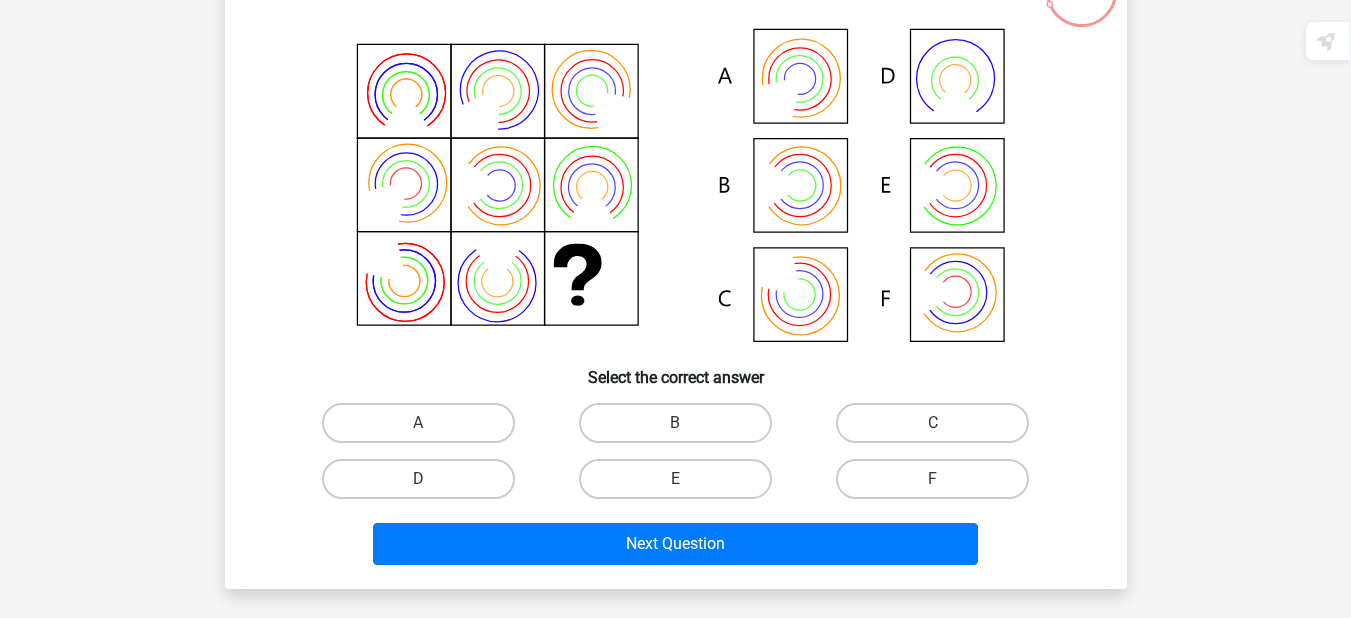 click on "B" at bounding box center (681, 429) 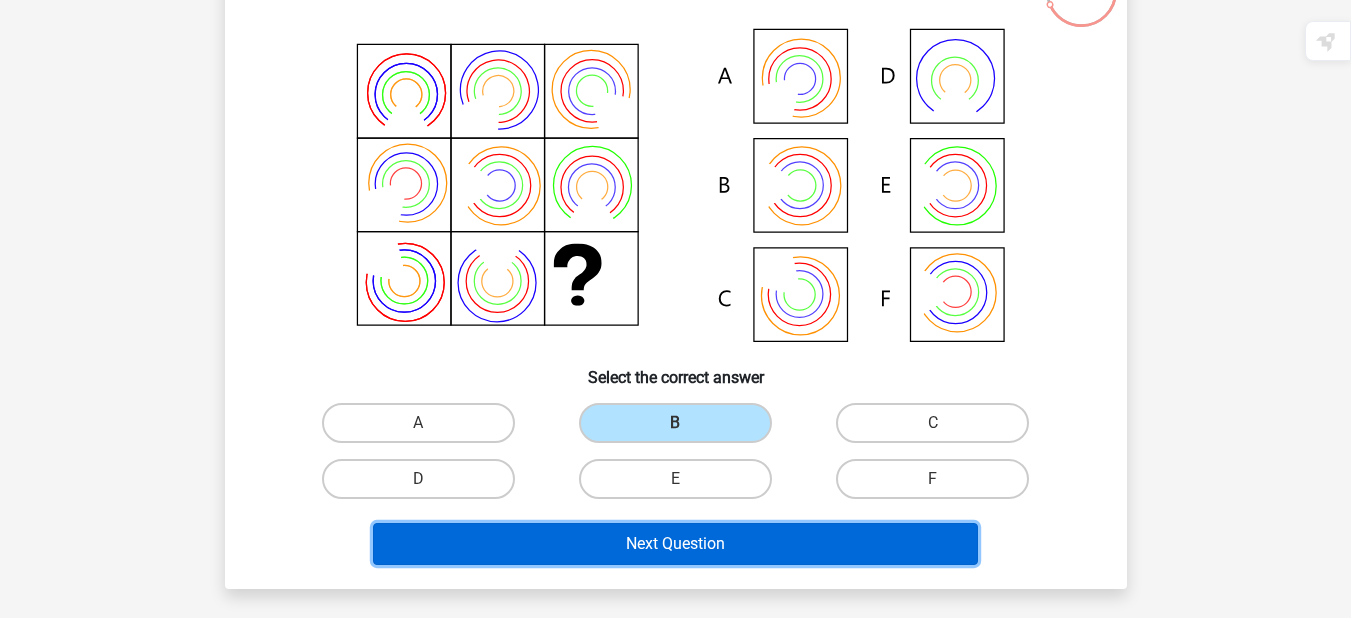click on "Next Question" at bounding box center [675, 544] 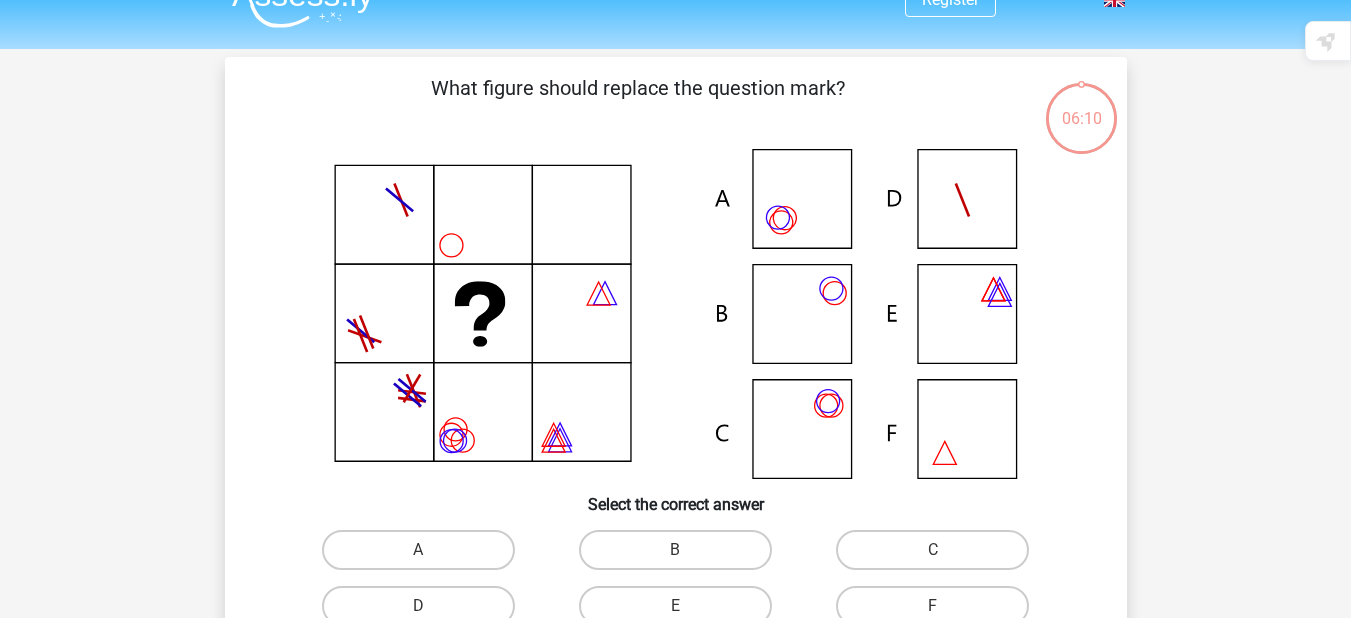 scroll, scrollTop: 0, scrollLeft: 15, axis: horizontal 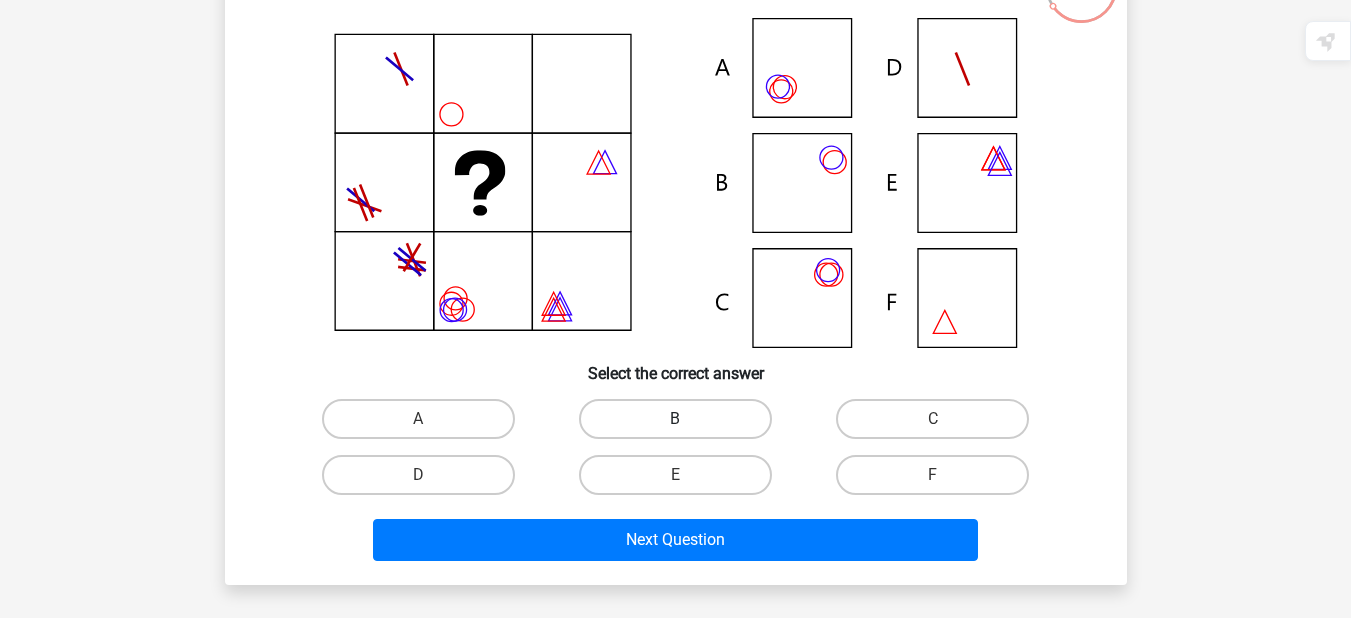 click on "B" at bounding box center (675, 419) 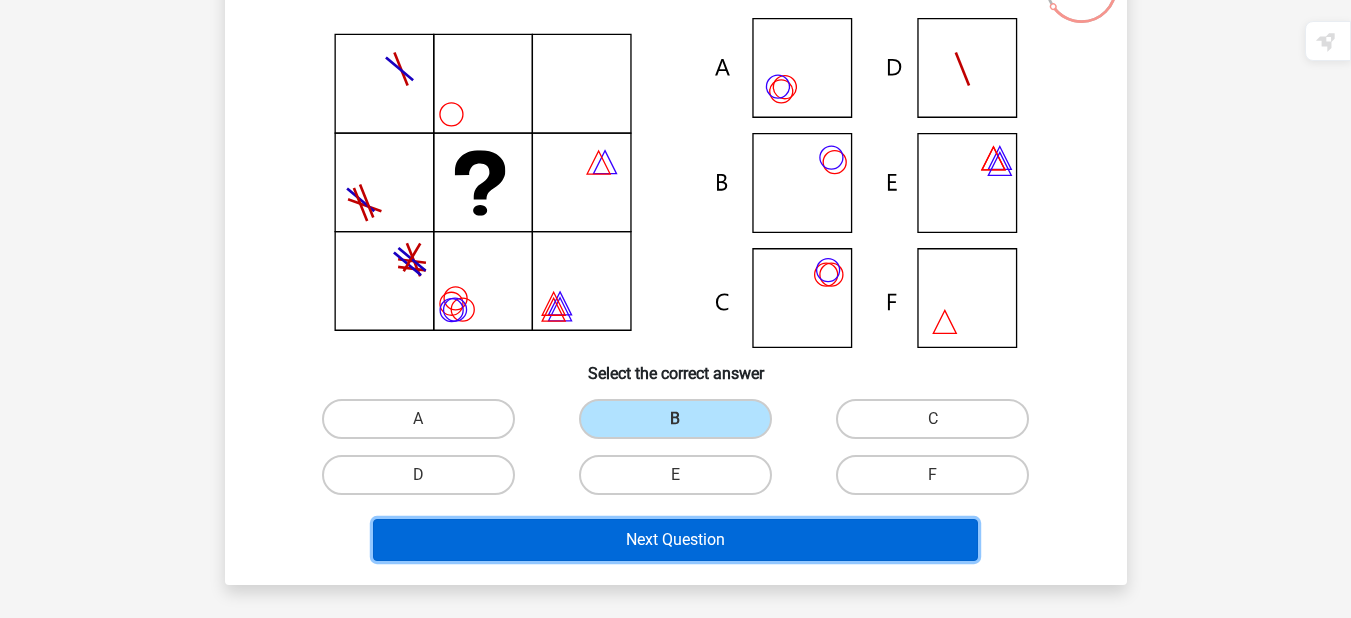 click on "Next Question" at bounding box center (675, 540) 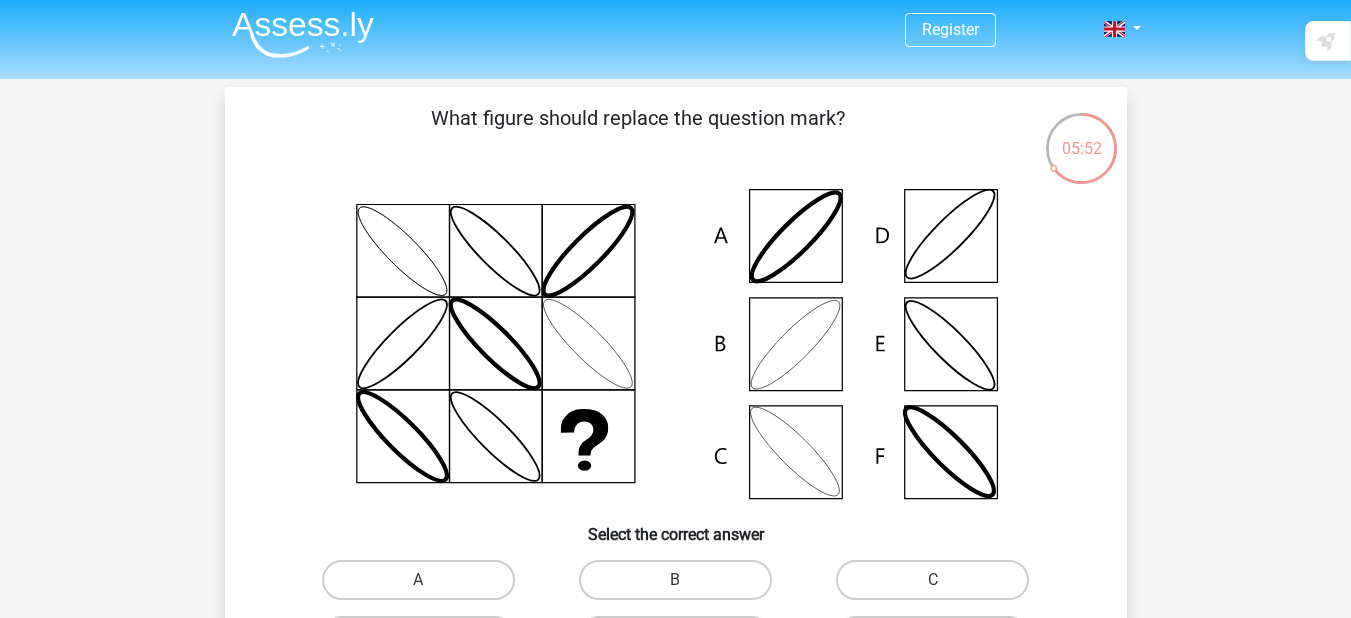 scroll, scrollTop: 2, scrollLeft: 15, axis: both 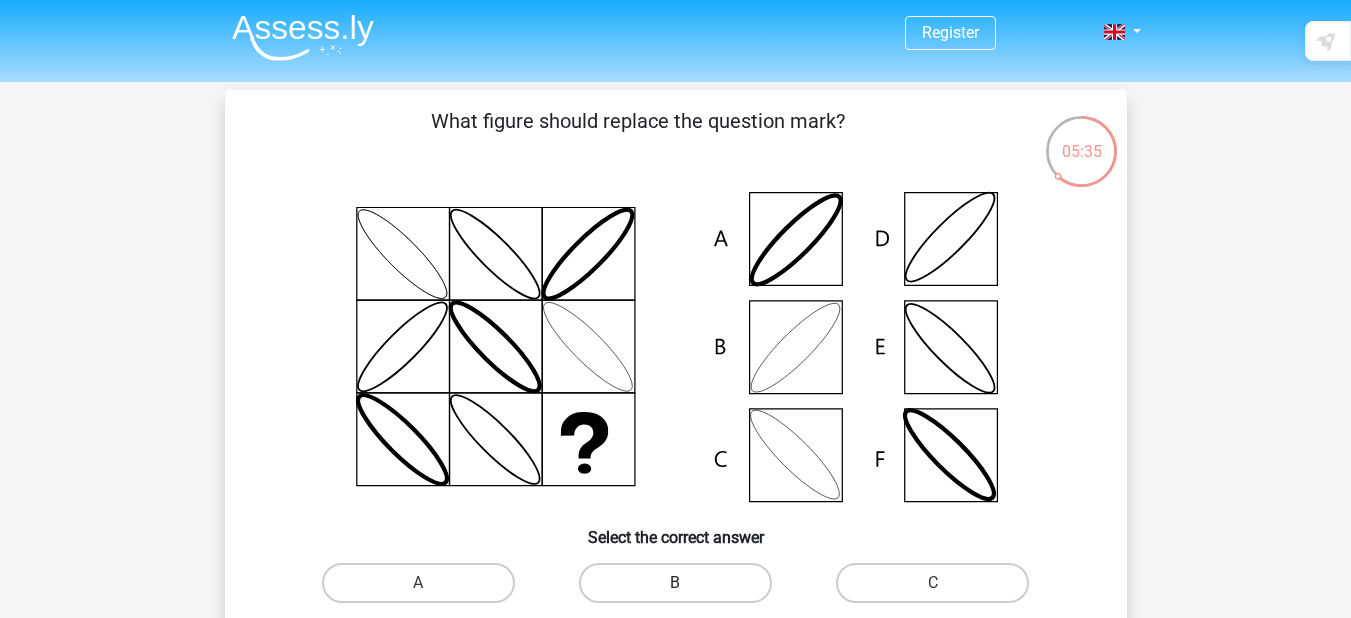 click on "B" at bounding box center [675, 583] 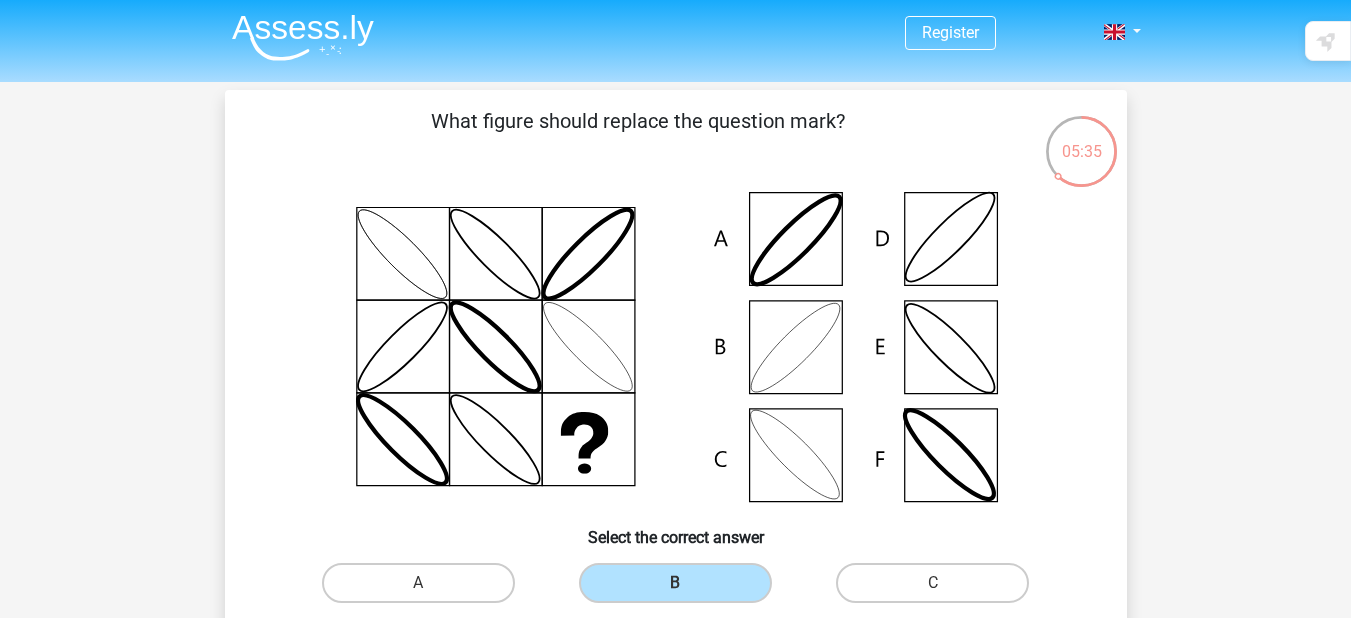 scroll, scrollTop: 542, scrollLeft: 15, axis: both 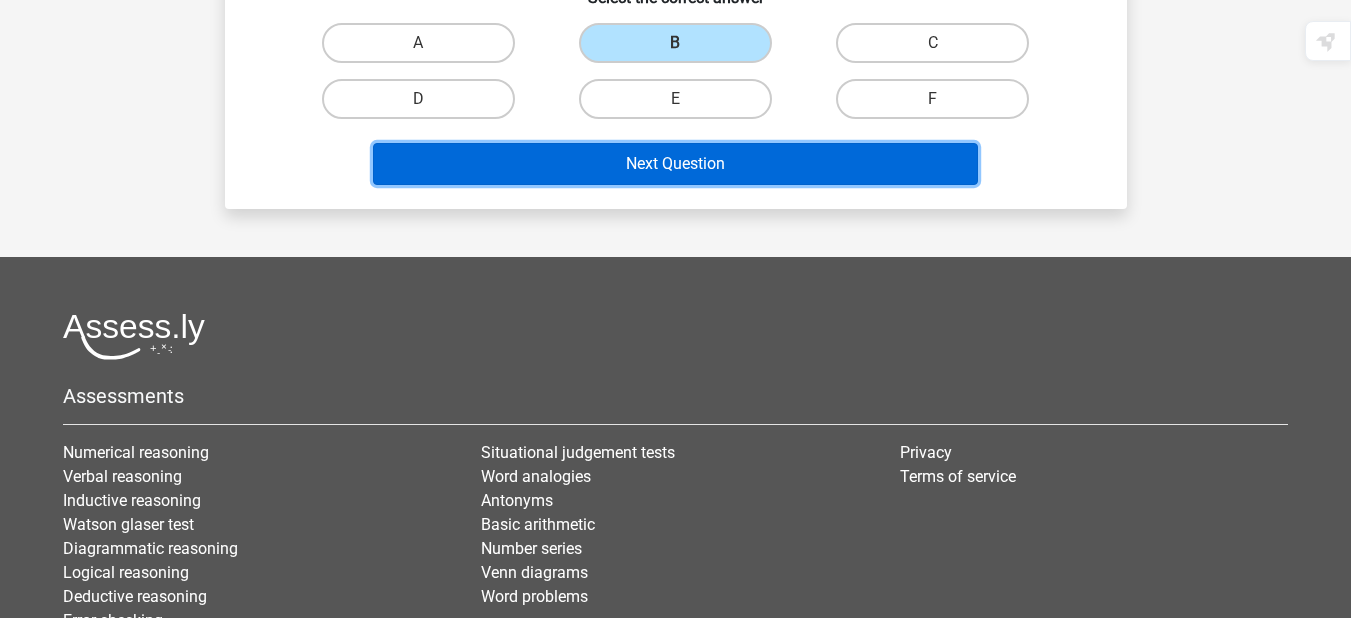 click on "Next Question" at bounding box center (675, 164) 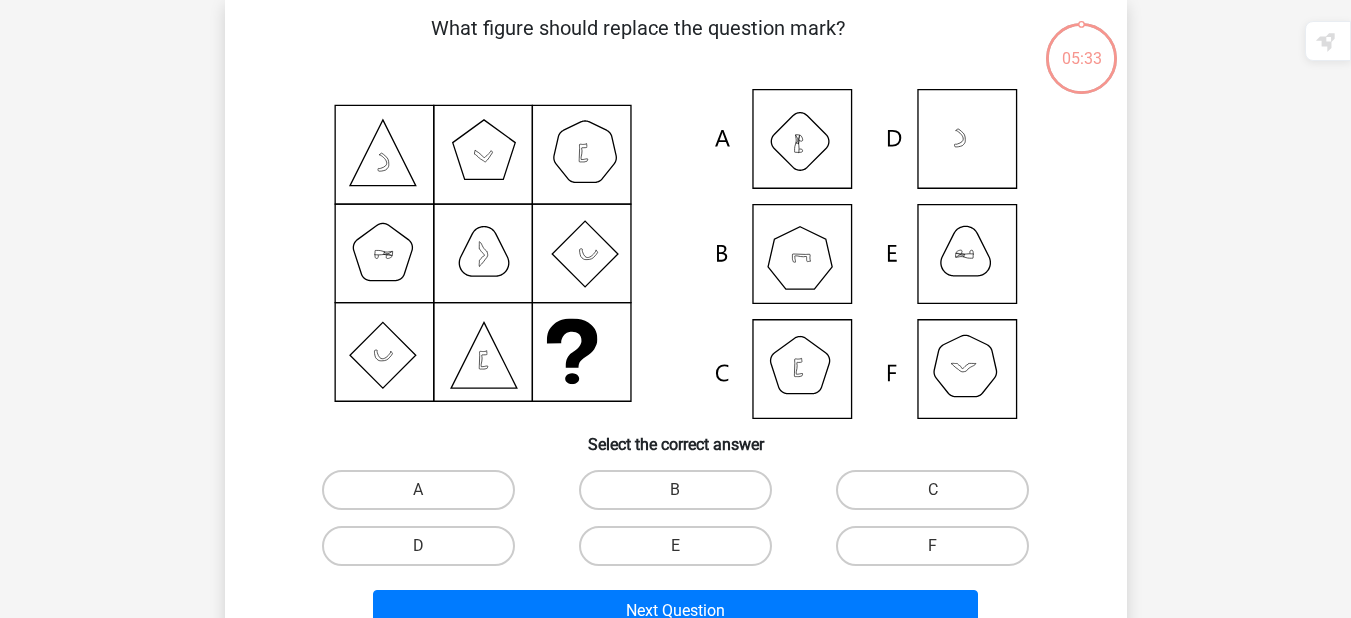 scroll, scrollTop: 632, scrollLeft: 15, axis: both 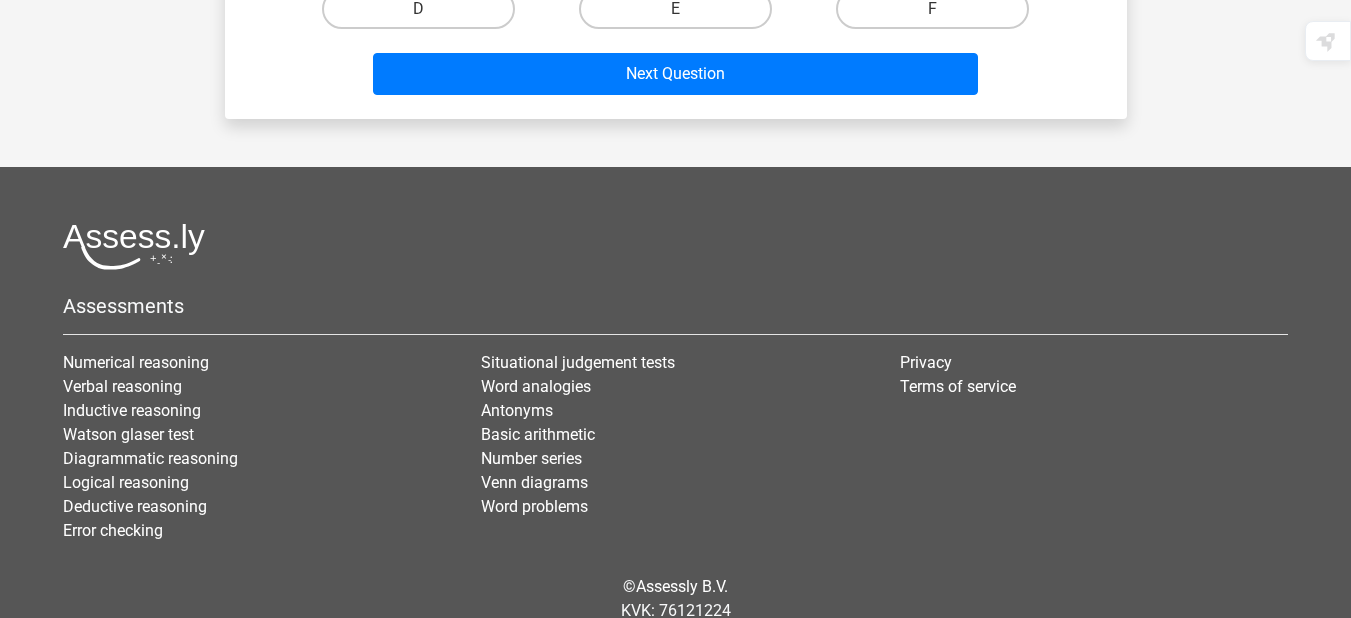 drag, startPoint x: 1349, startPoint y: 301, endPoint x: 1365, endPoint y: 125, distance: 176.72577 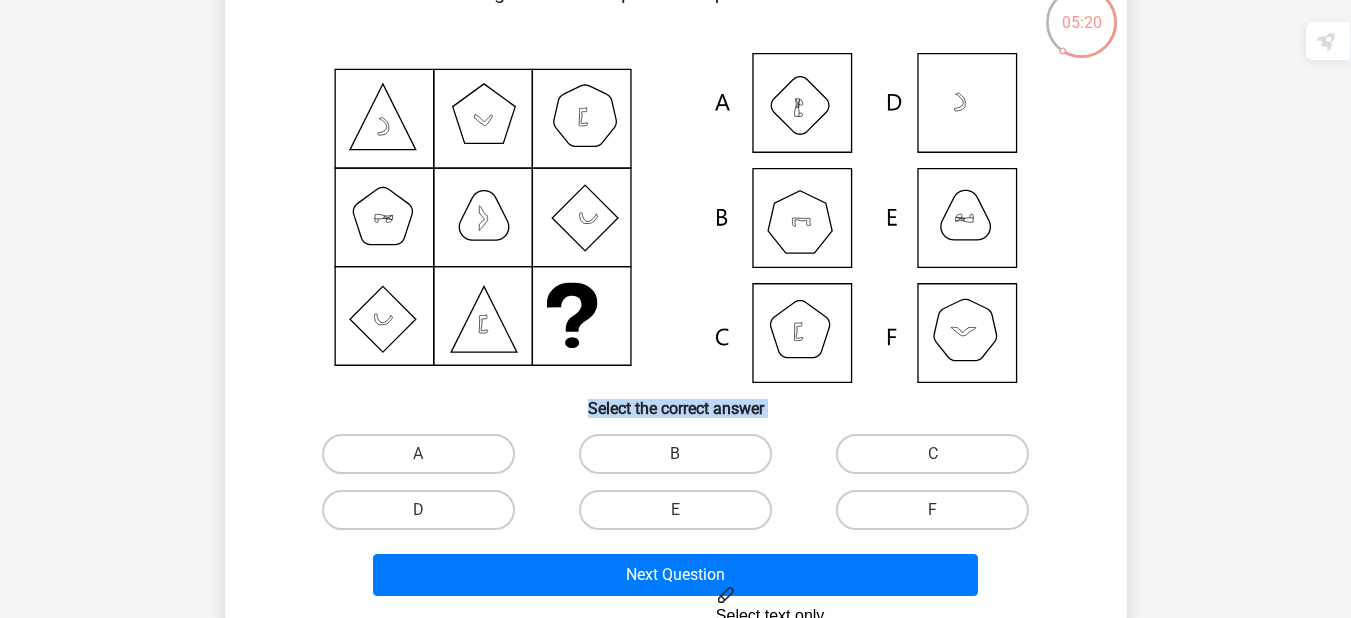 scroll, scrollTop: 149, scrollLeft: 15, axis: both 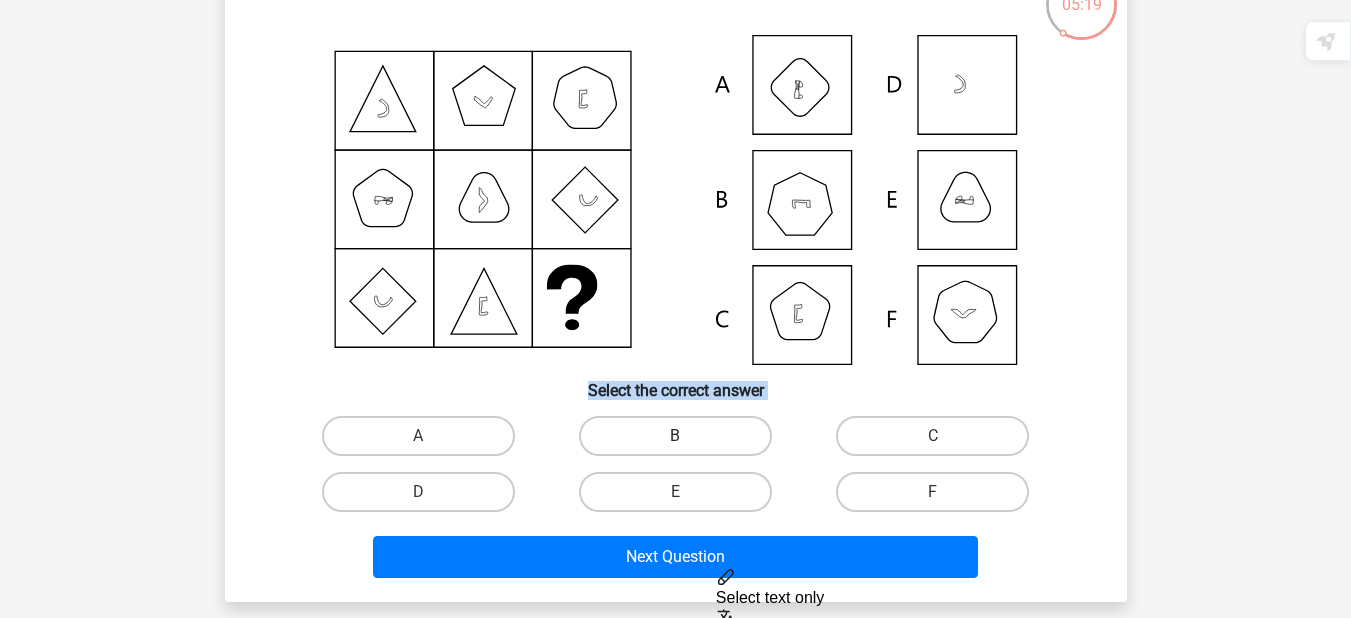 click on "B" at bounding box center (675, 436) 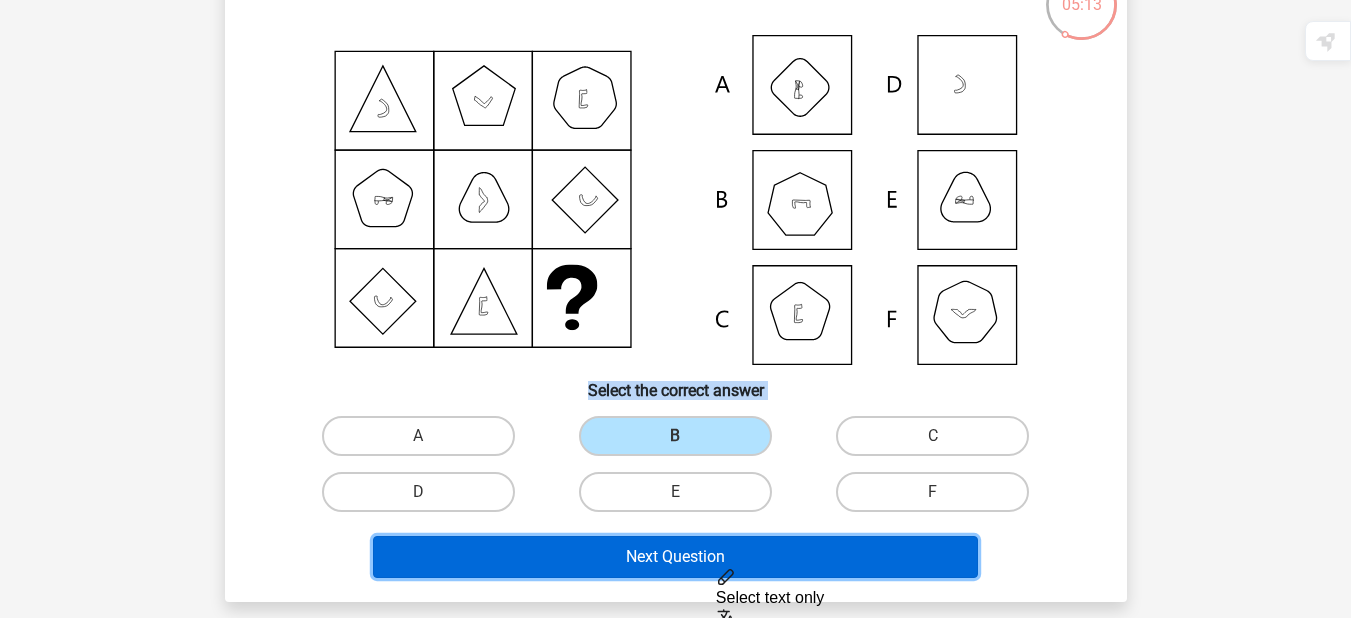 click on "Next Question" at bounding box center [675, 557] 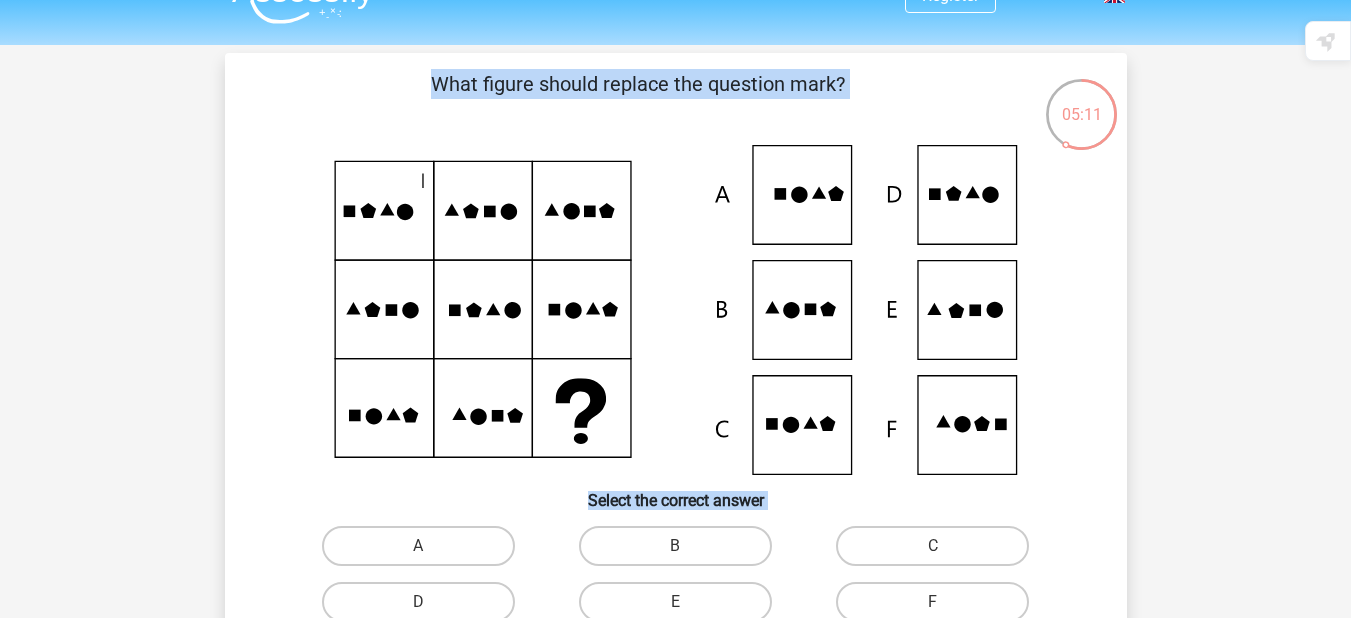 scroll, scrollTop: 14, scrollLeft: 15, axis: both 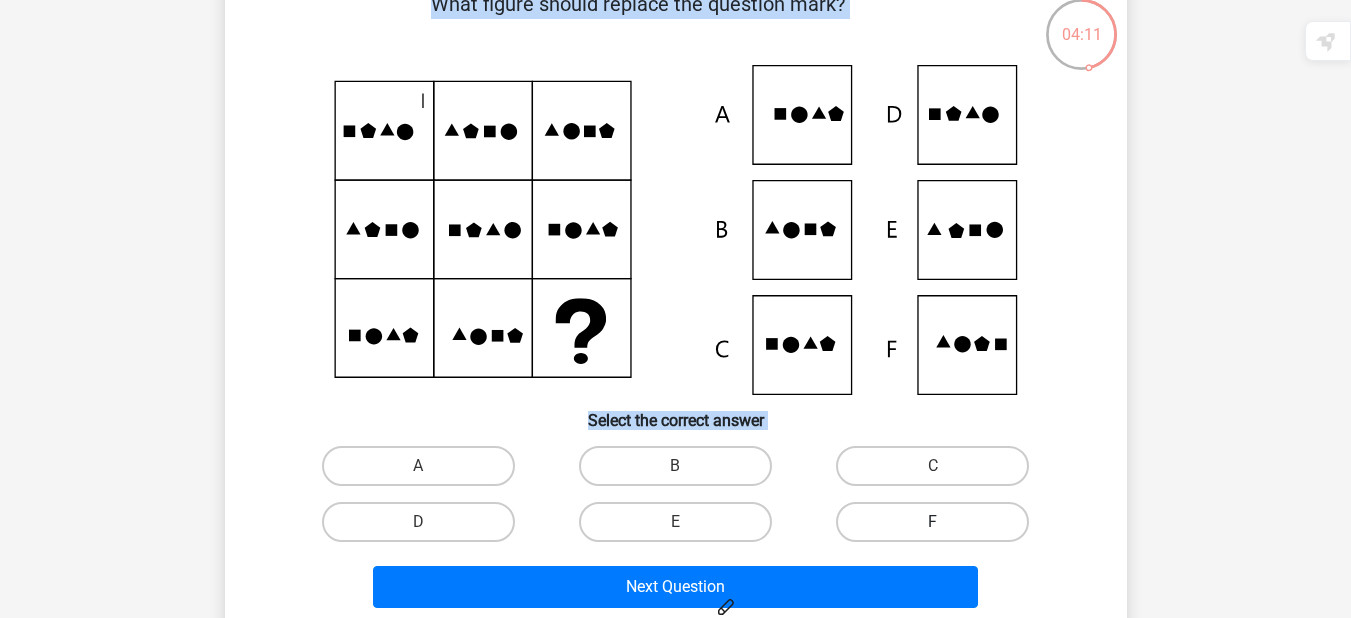 click on "F" at bounding box center (932, 522) 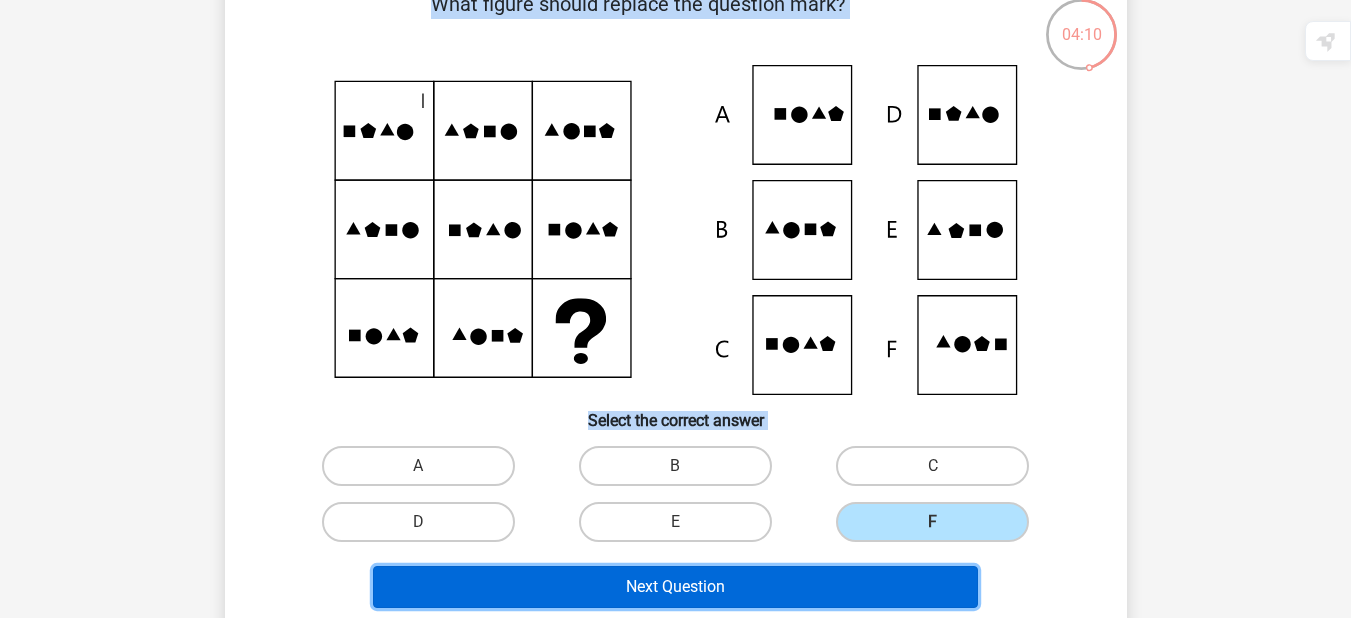 click on "Next Question" at bounding box center (675, 587) 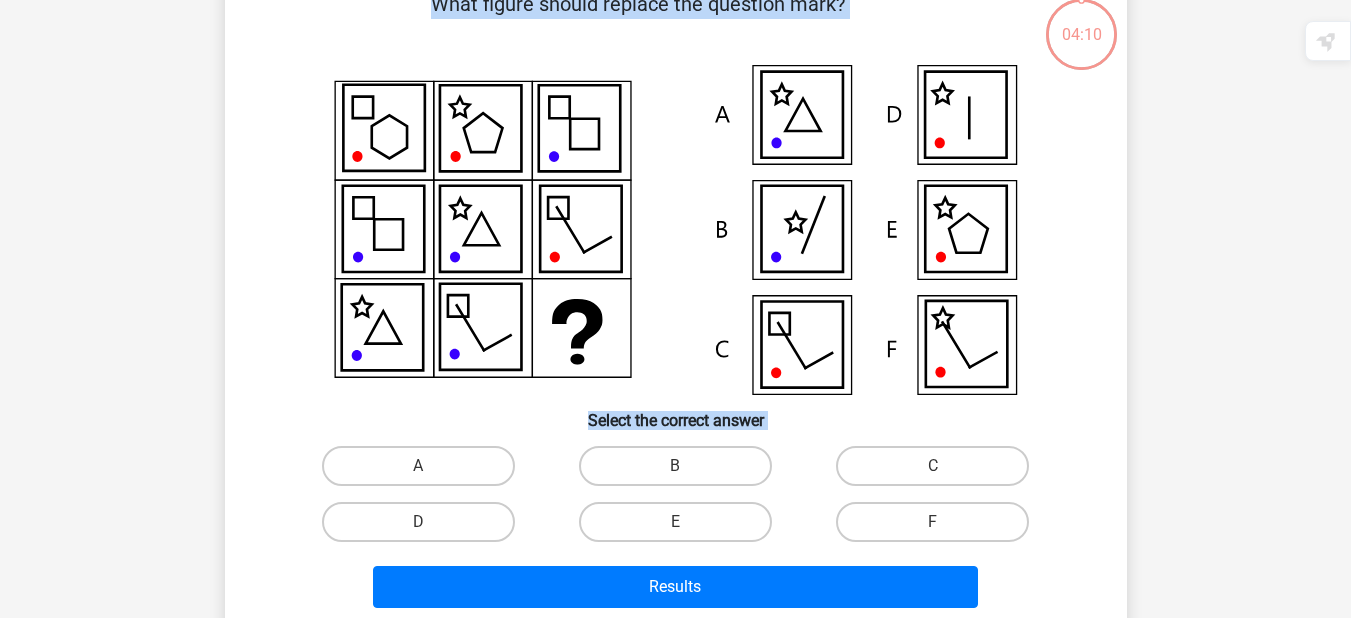 scroll, scrollTop: 92, scrollLeft: 15, axis: both 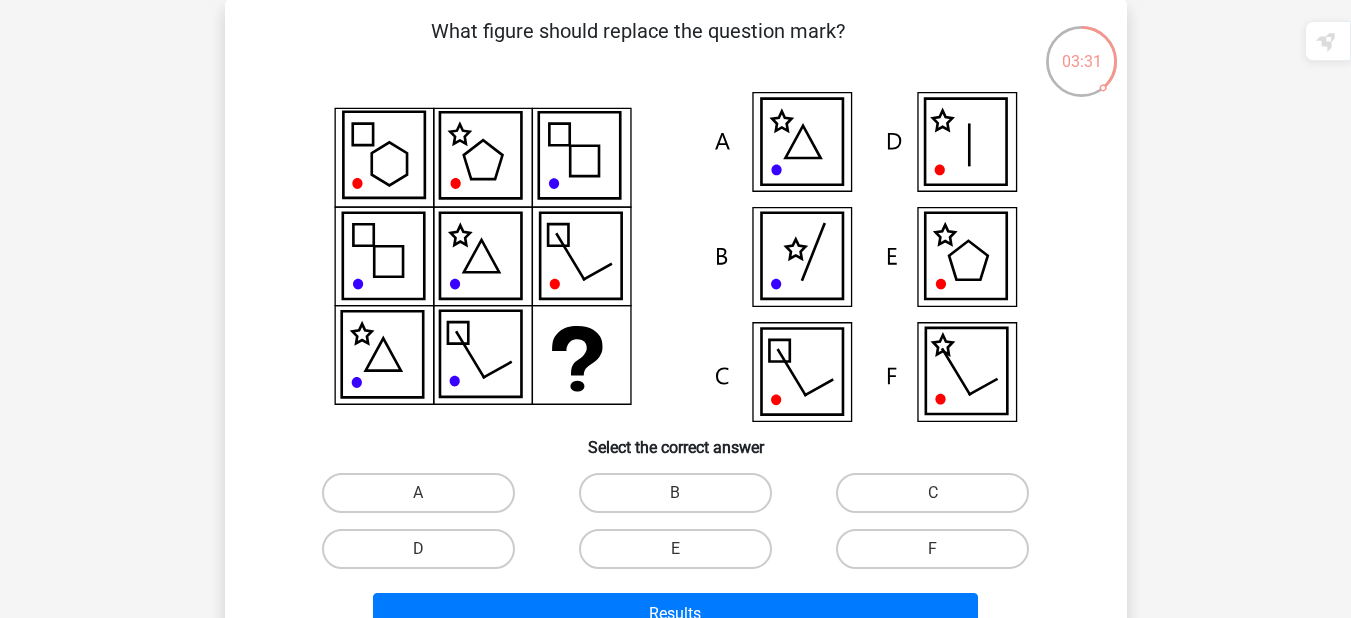 click 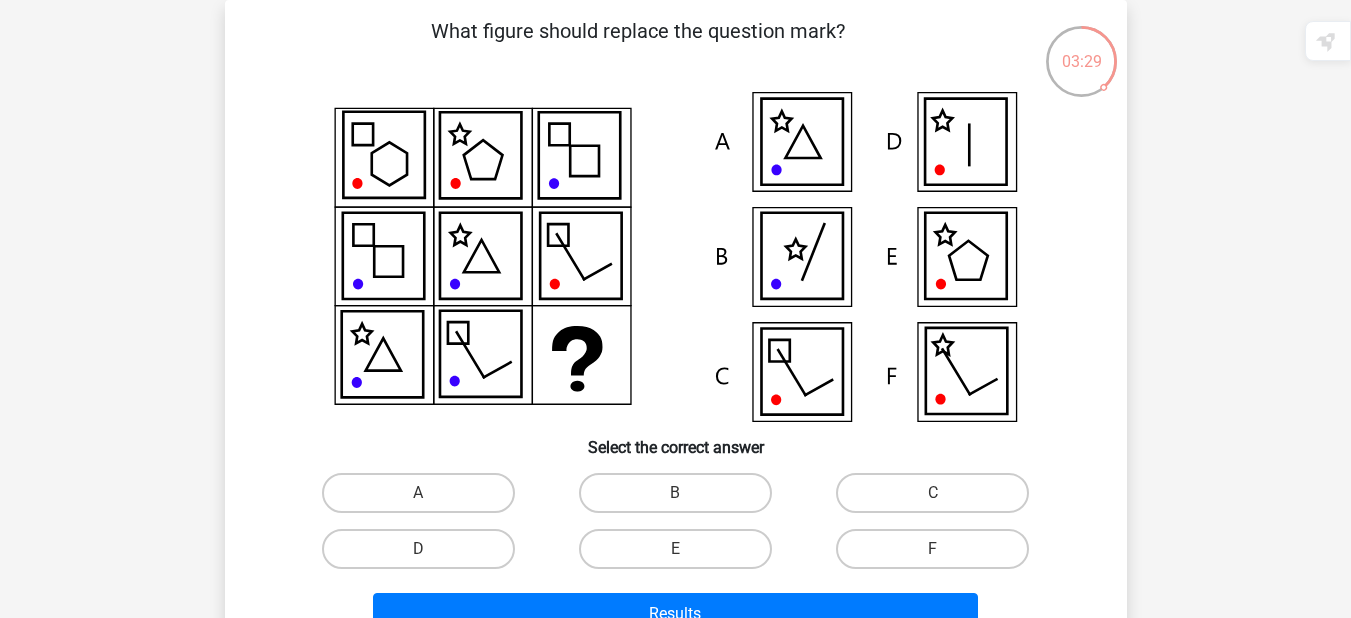drag, startPoint x: 1335, startPoint y: 238, endPoint x: 1360, endPoint y: 290, distance: 57.697487 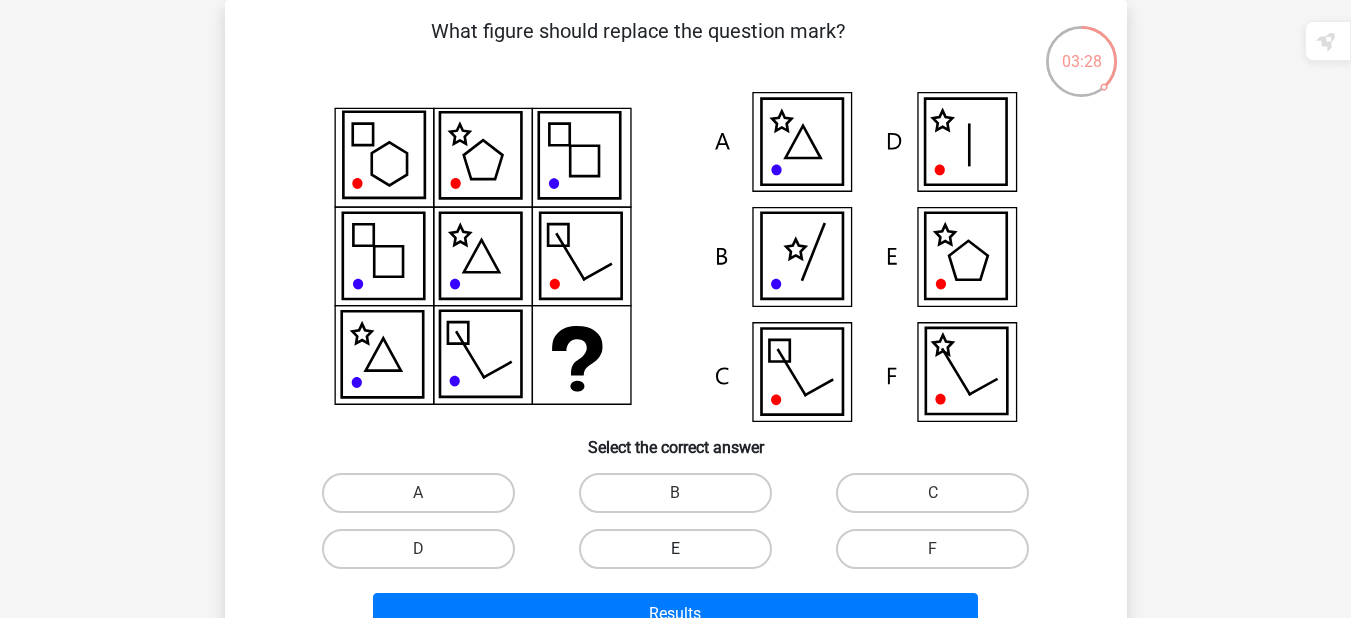 click on "E" at bounding box center (675, 549) 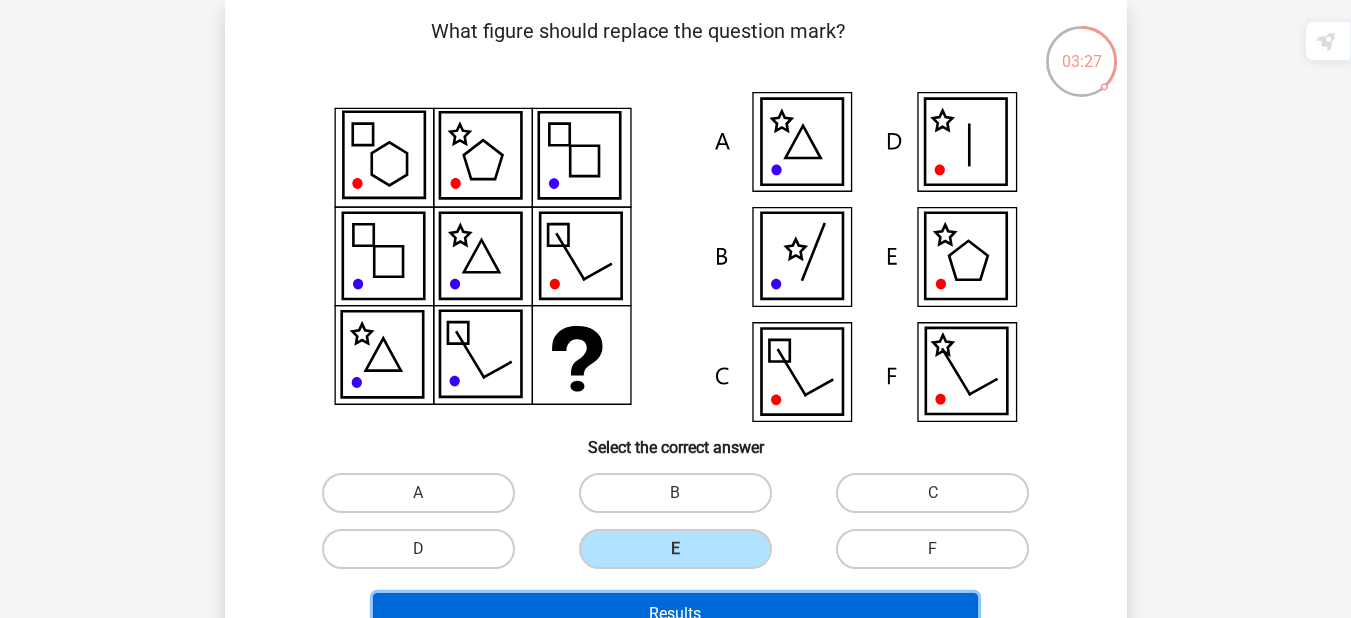 click on "Results" at bounding box center (675, 614) 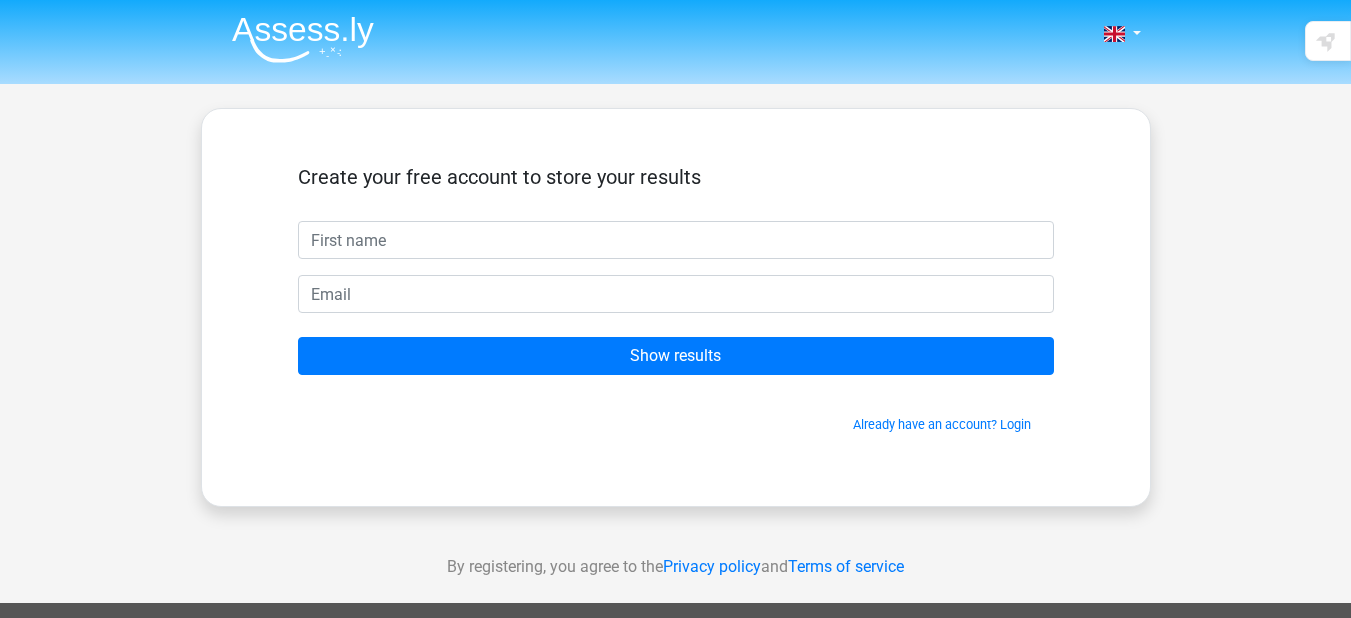 scroll, scrollTop: 0, scrollLeft: 0, axis: both 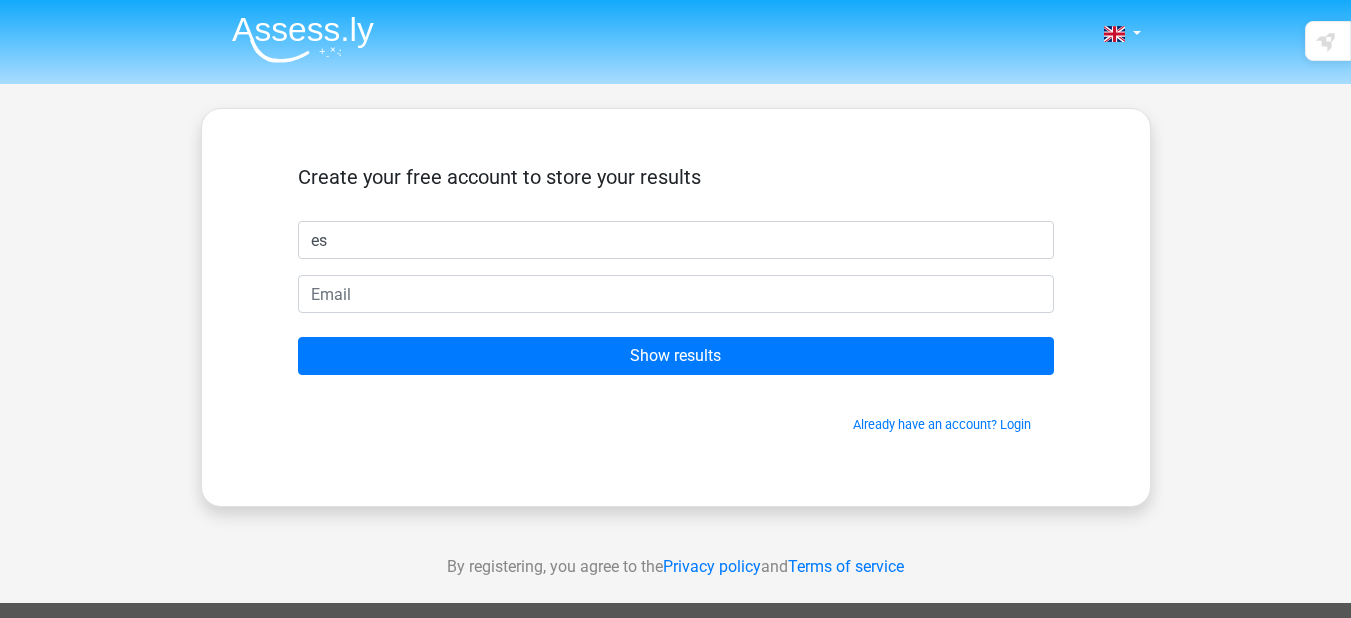 type on "es" 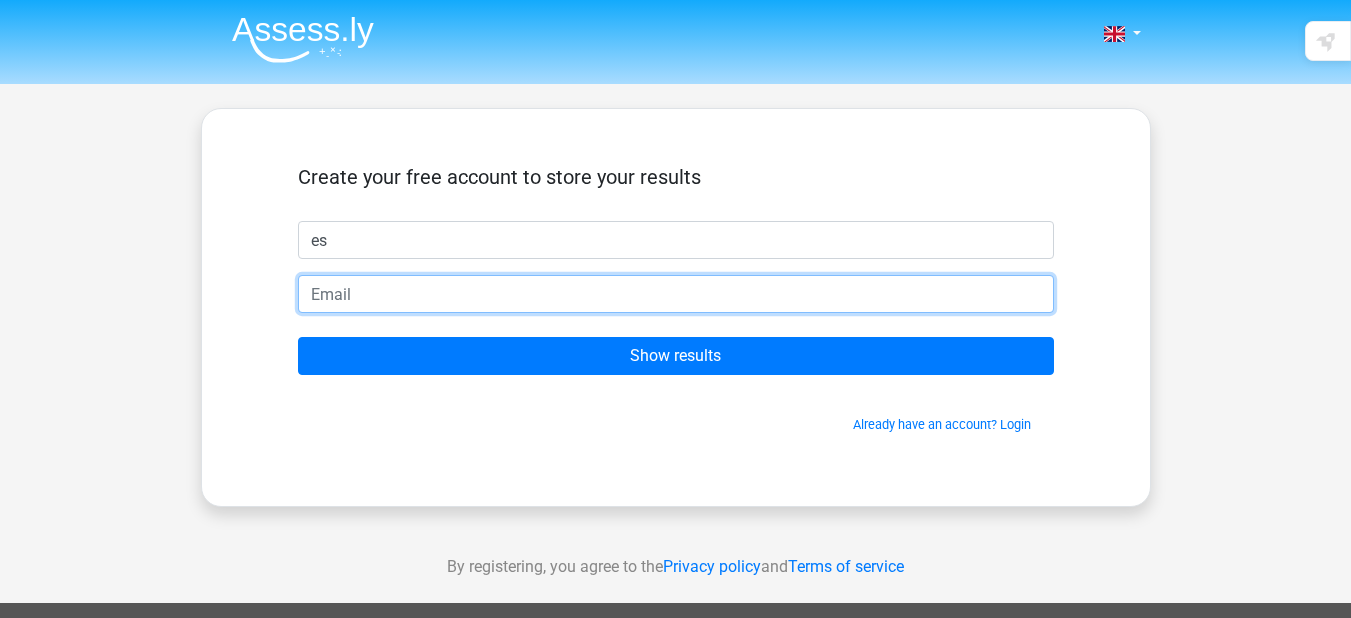 click at bounding box center [676, 294] 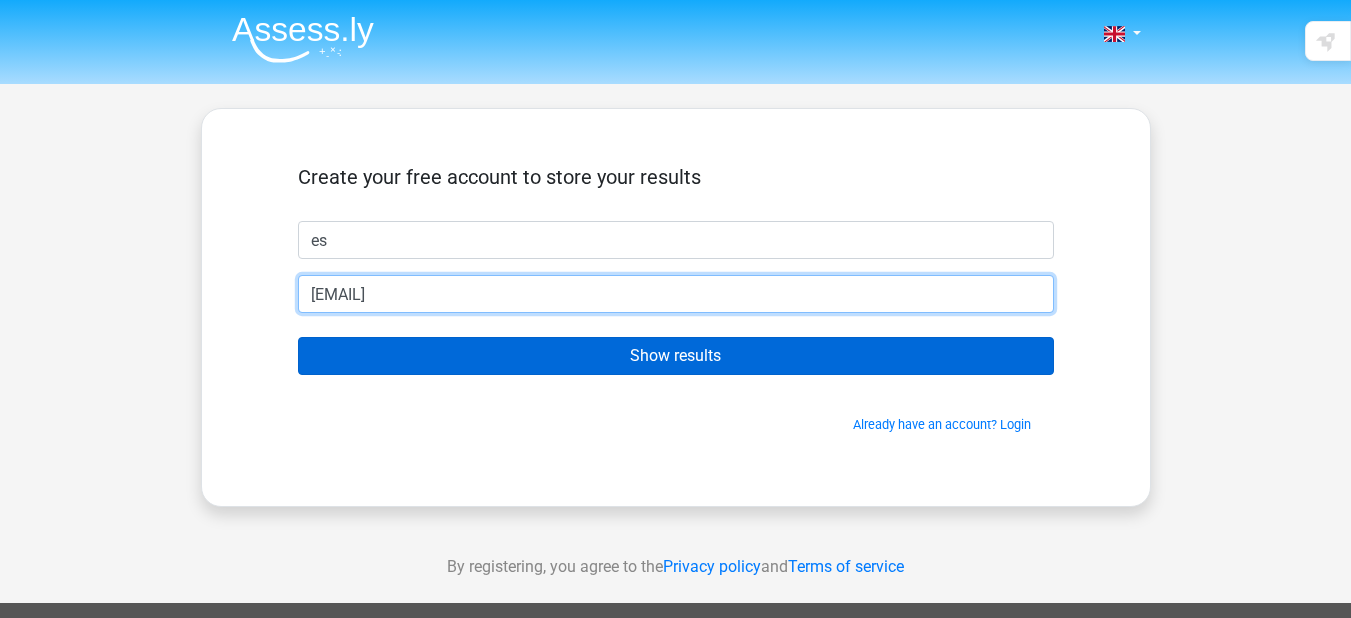 type on "[EMAIL]" 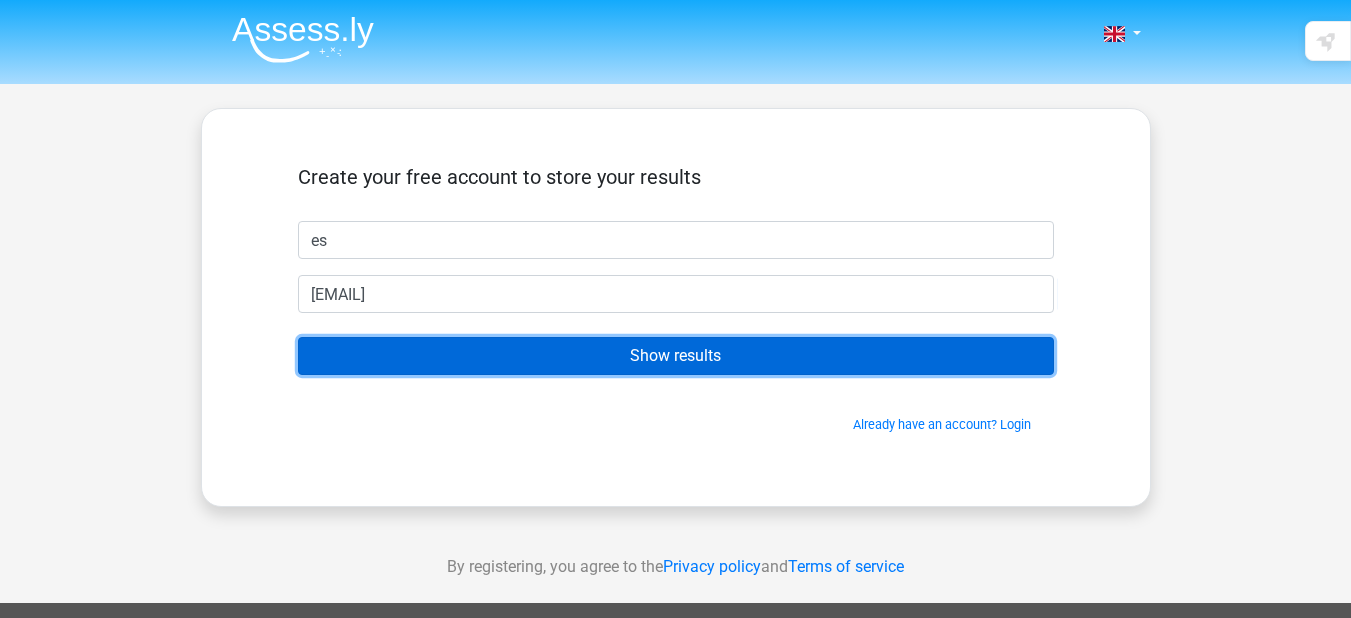 click on "Show results" at bounding box center (676, 356) 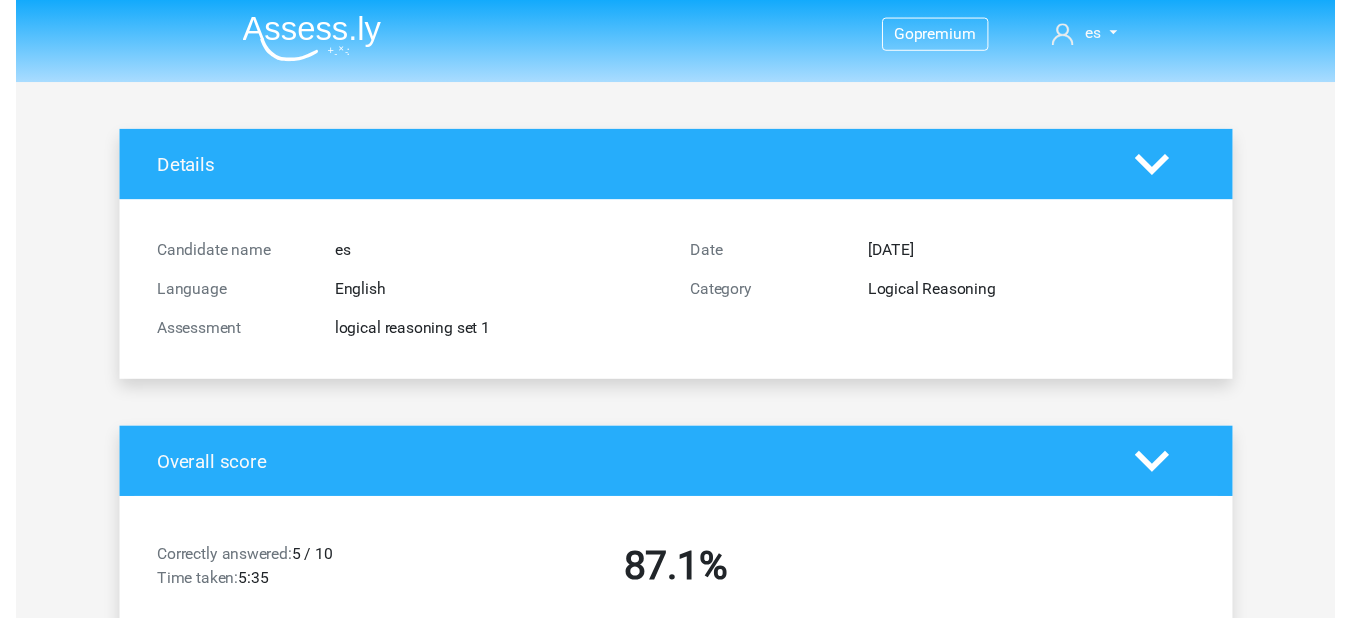 scroll, scrollTop: 0, scrollLeft: 0, axis: both 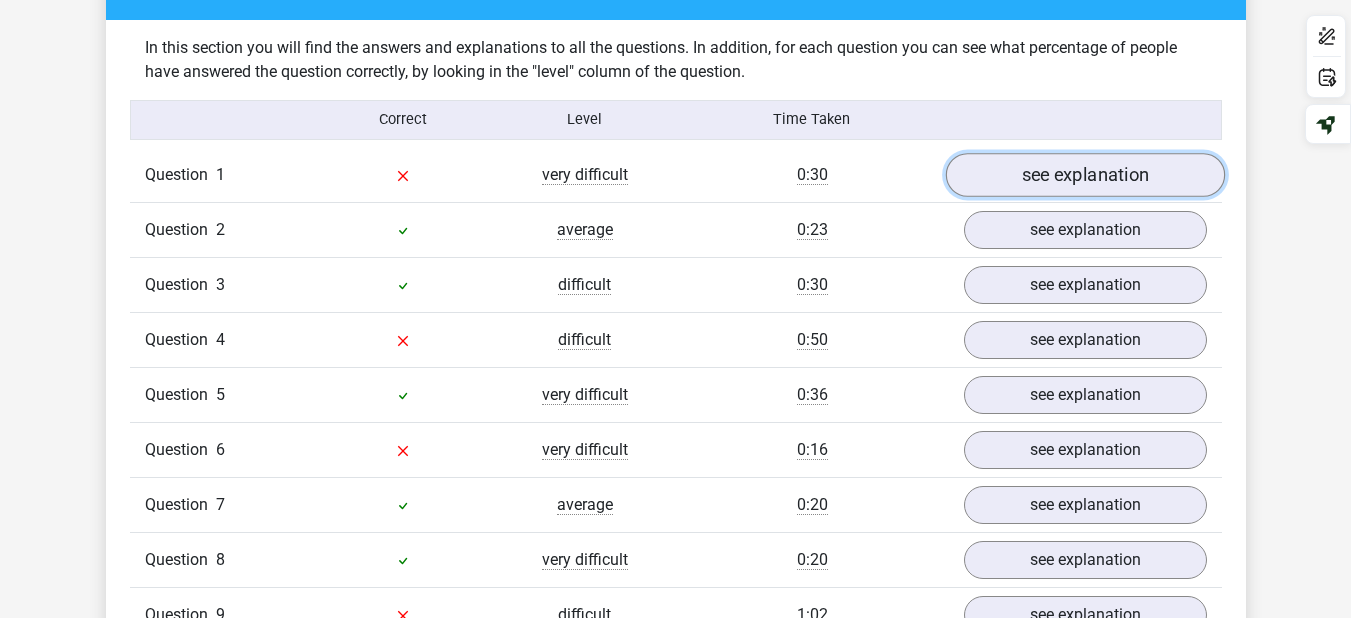 click on "see explanation" at bounding box center (1084, 175) 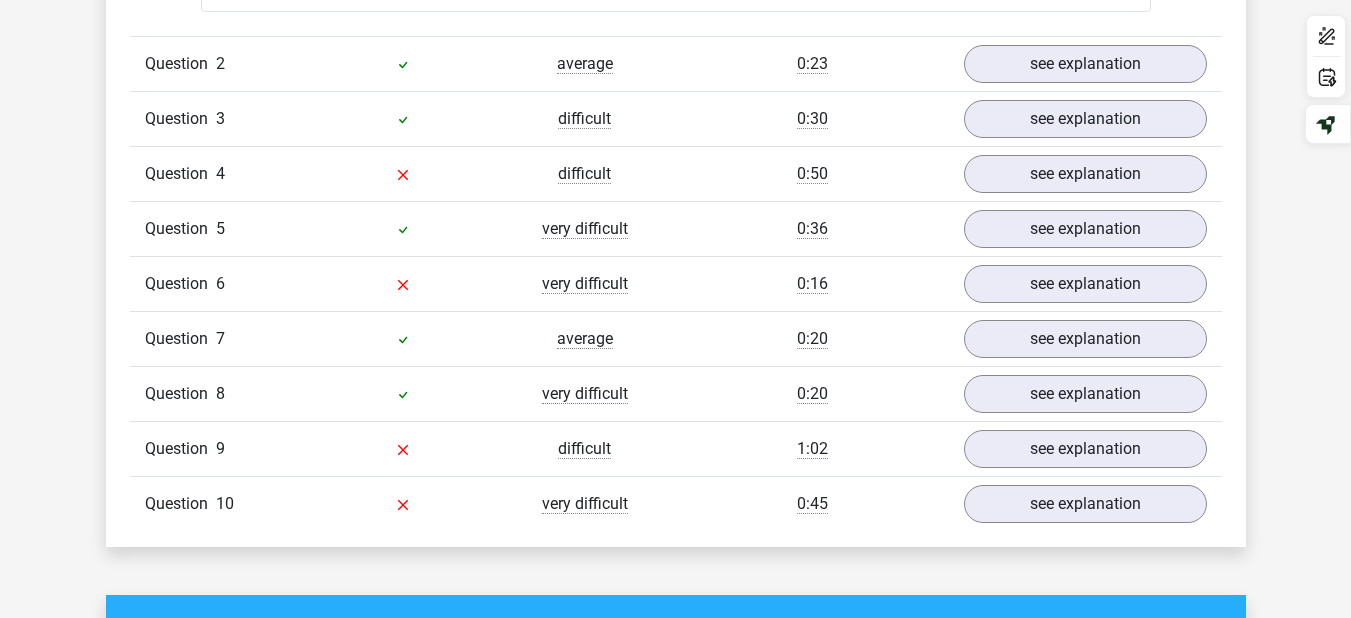 scroll, scrollTop: 2964, scrollLeft: 0, axis: vertical 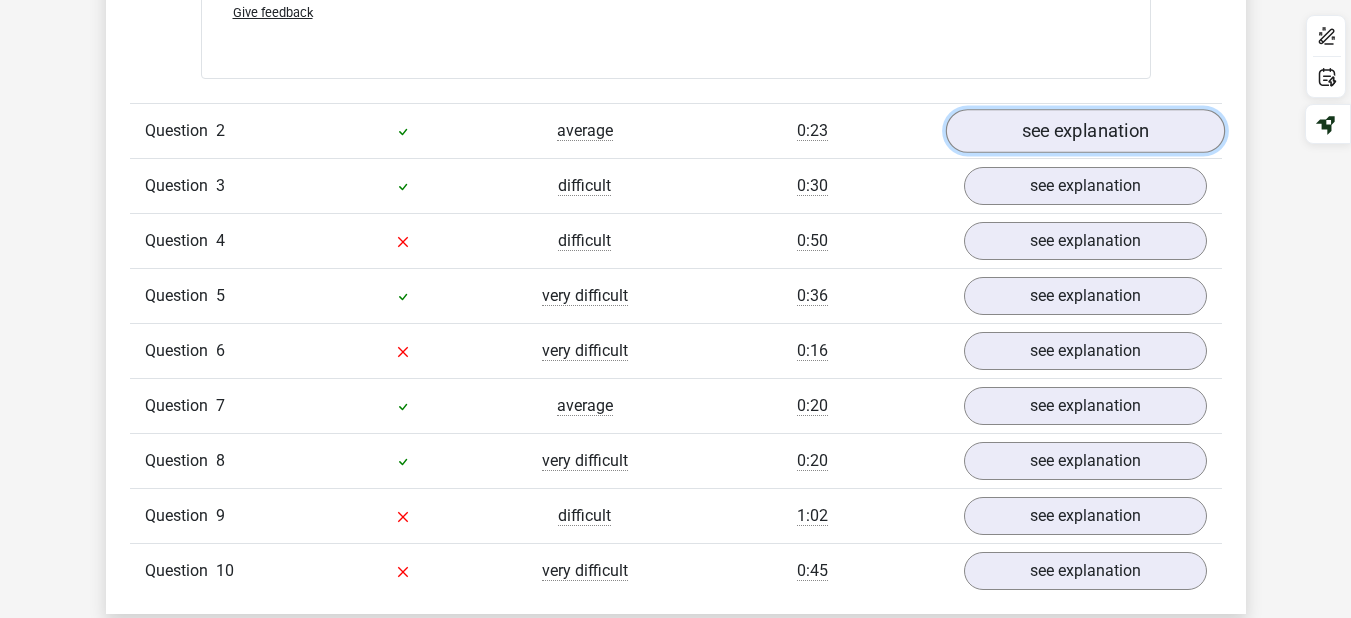 click on "see explanation" at bounding box center [1084, 131] 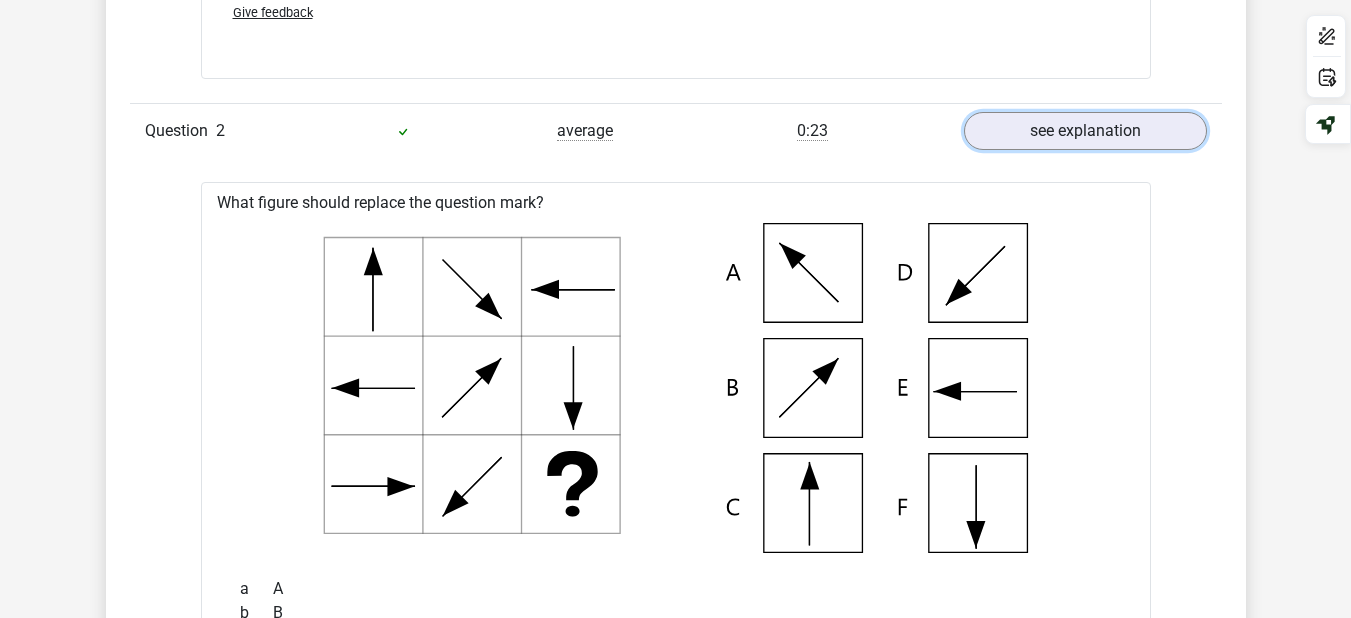 scroll, scrollTop: 2989, scrollLeft: 0, axis: vertical 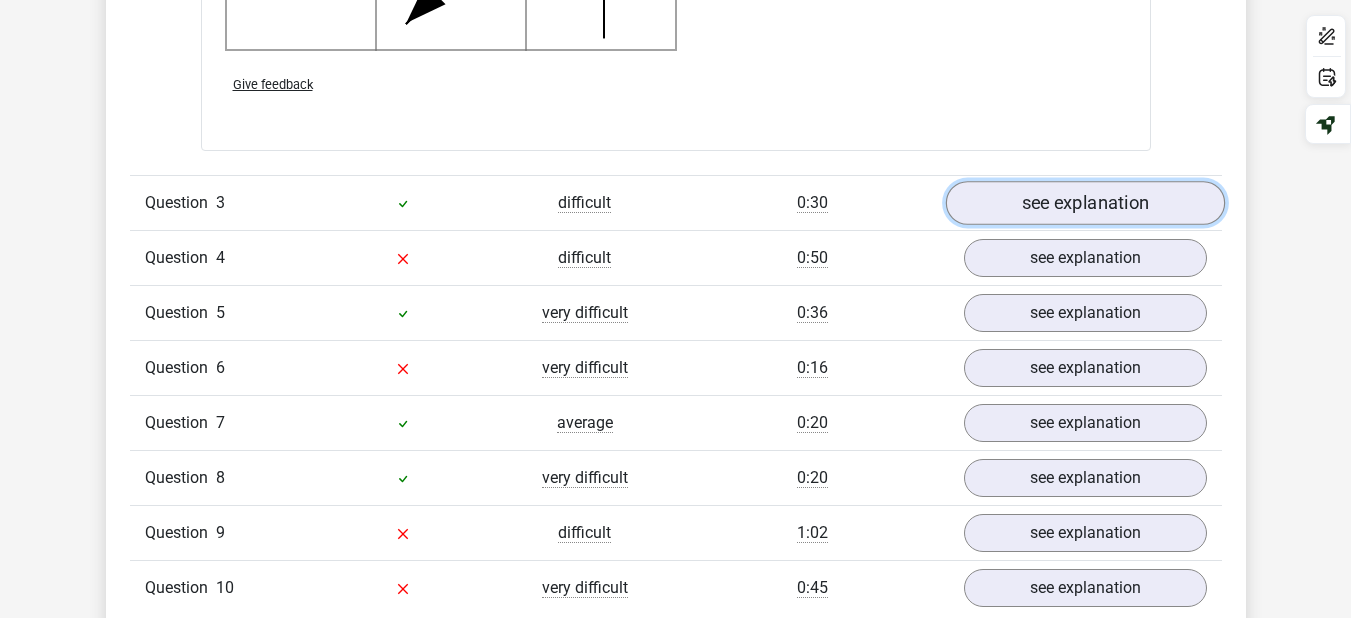 click on "see explanation" at bounding box center (1084, 203) 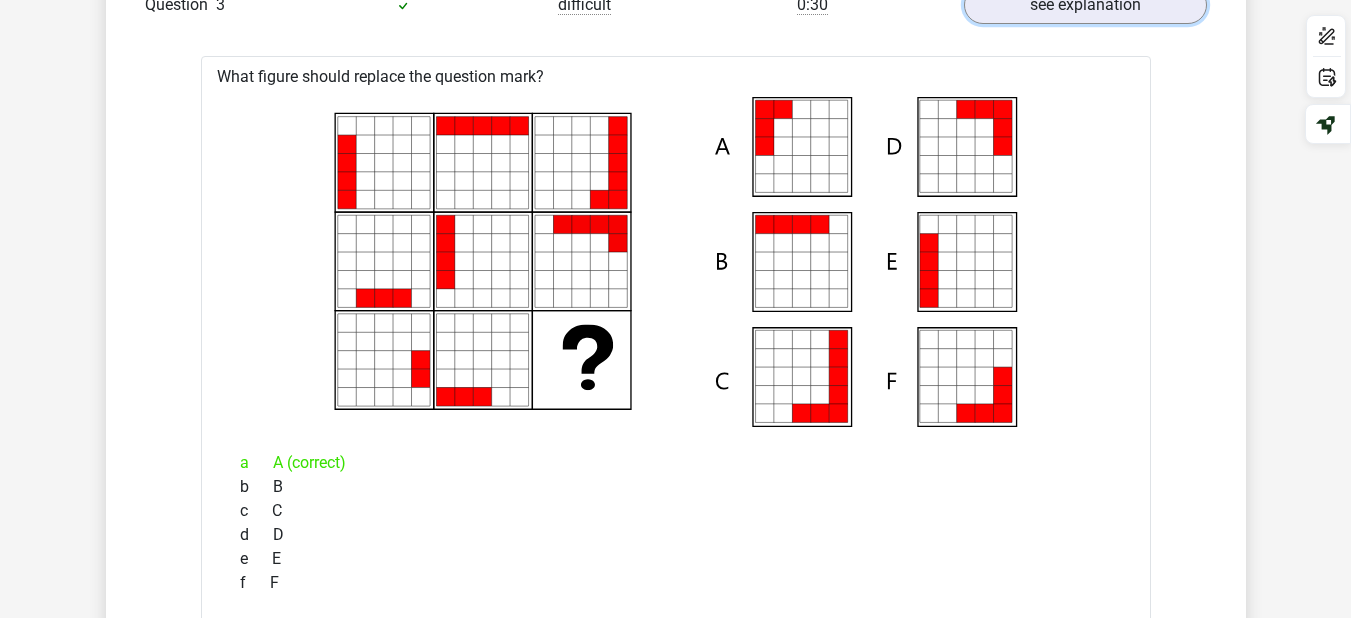 scroll, scrollTop: 4298, scrollLeft: 0, axis: vertical 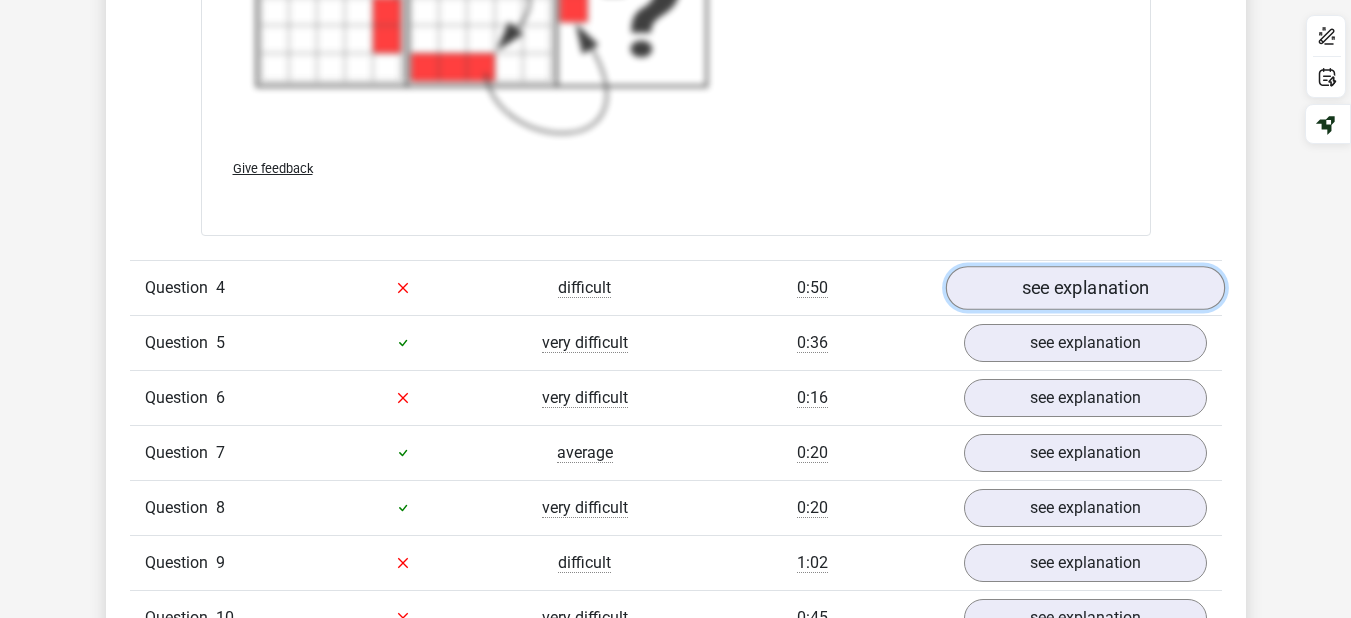 click on "see explanation" at bounding box center (1084, 288) 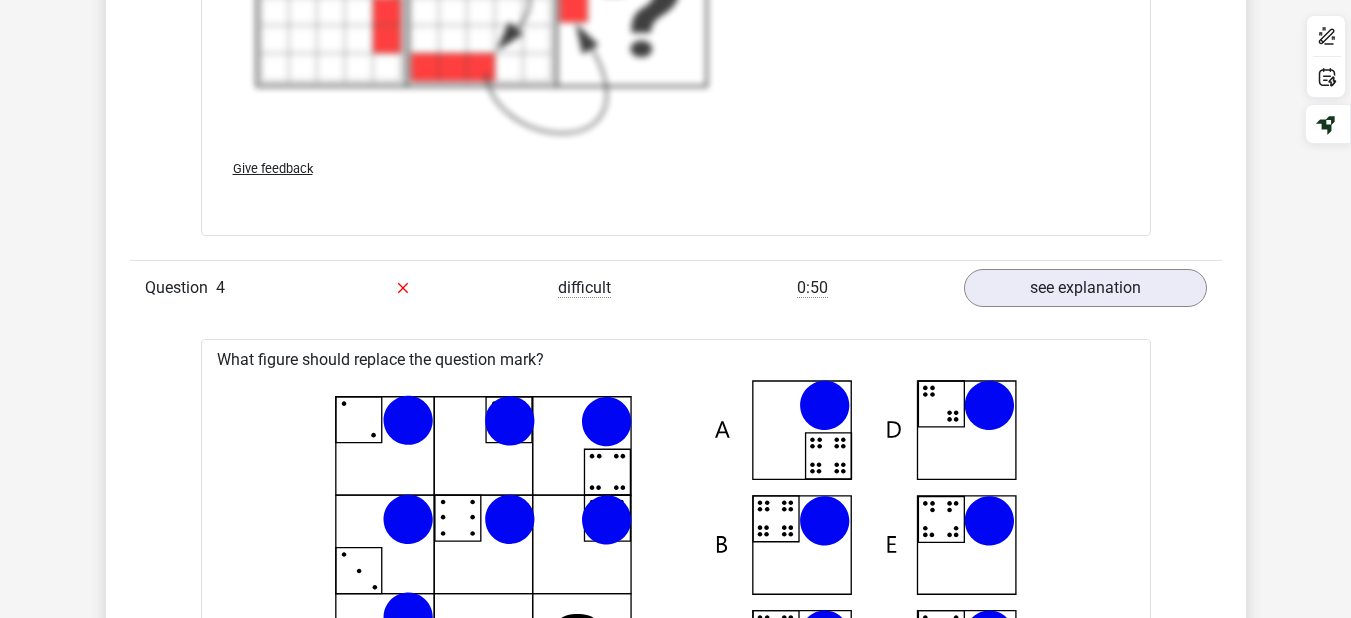 click on "Go  premium
es
[EMAIL]" at bounding box center (675, -982) 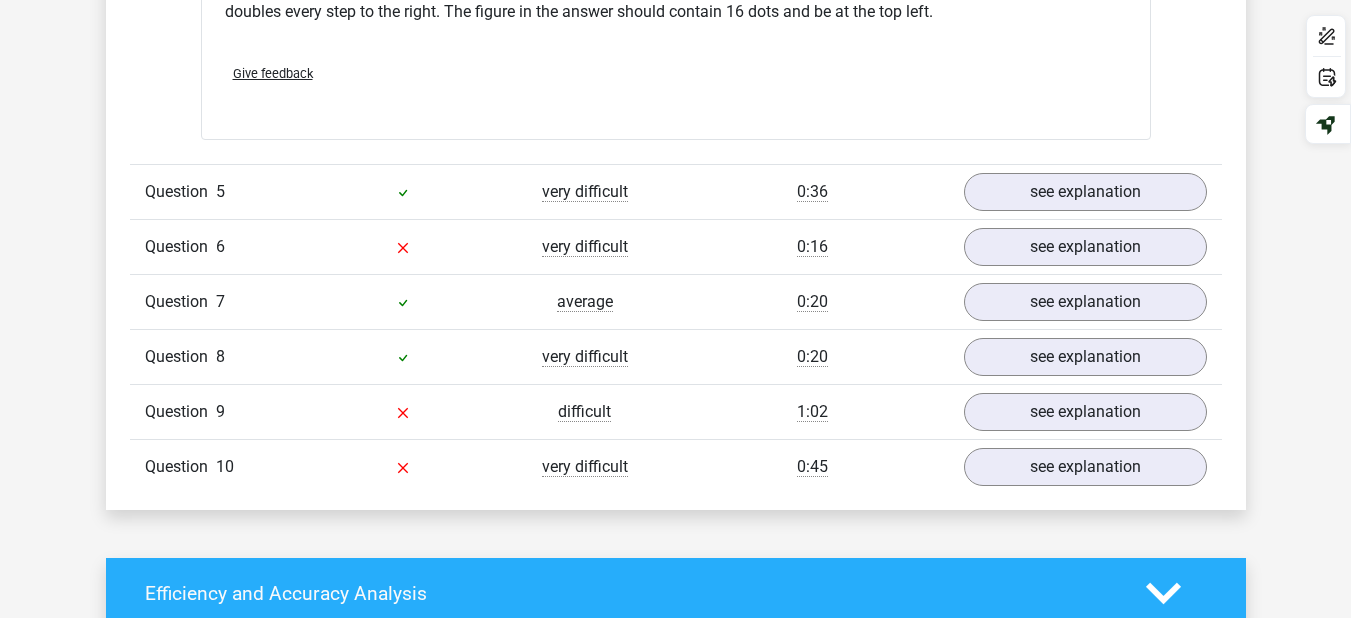 scroll, scrollTop: 6461, scrollLeft: 0, axis: vertical 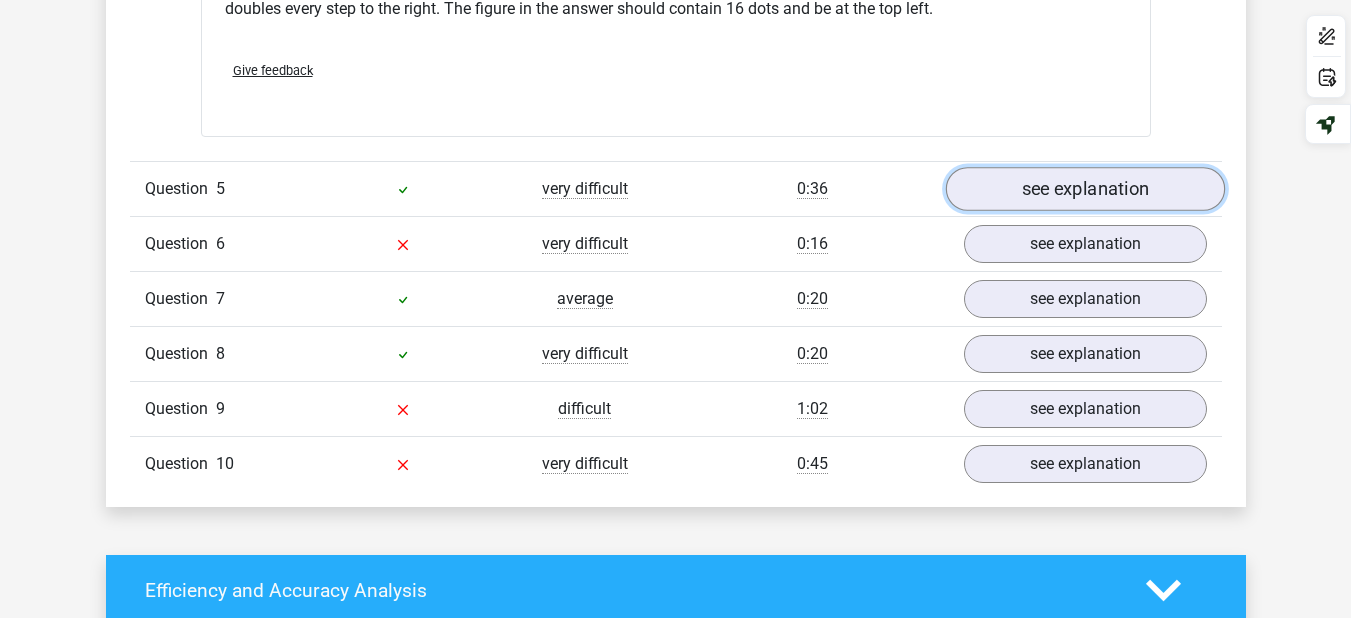 click on "see explanation" at bounding box center (1084, 189) 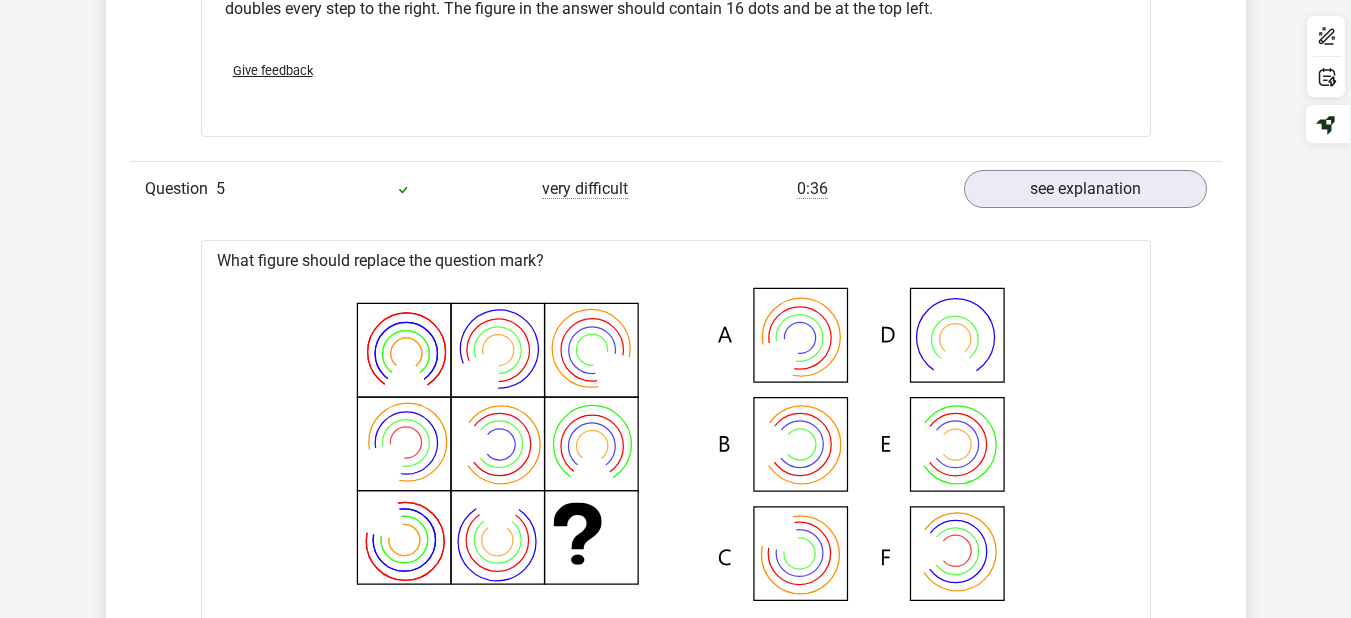 click on "Question
1
very difficult
[TIME]
see explanation
What figure should replace the question mark?" at bounding box center [676, -1473] 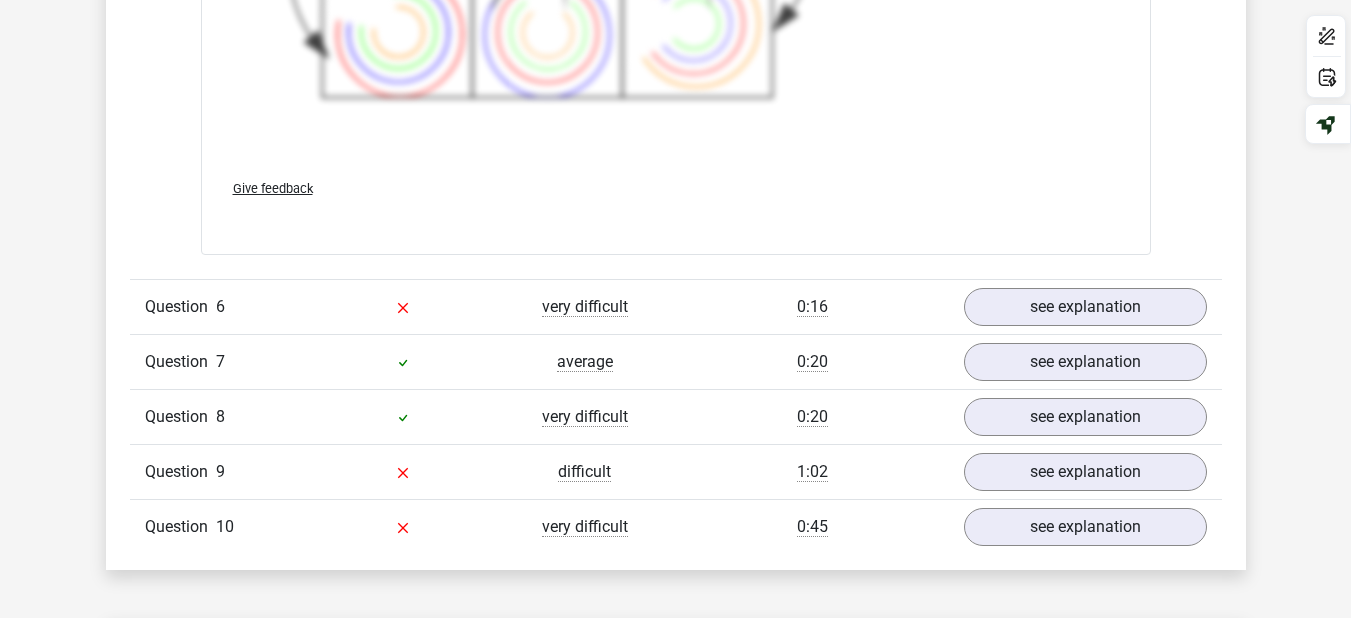 scroll, scrollTop: 7741, scrollLeft: 0, axis: vertical 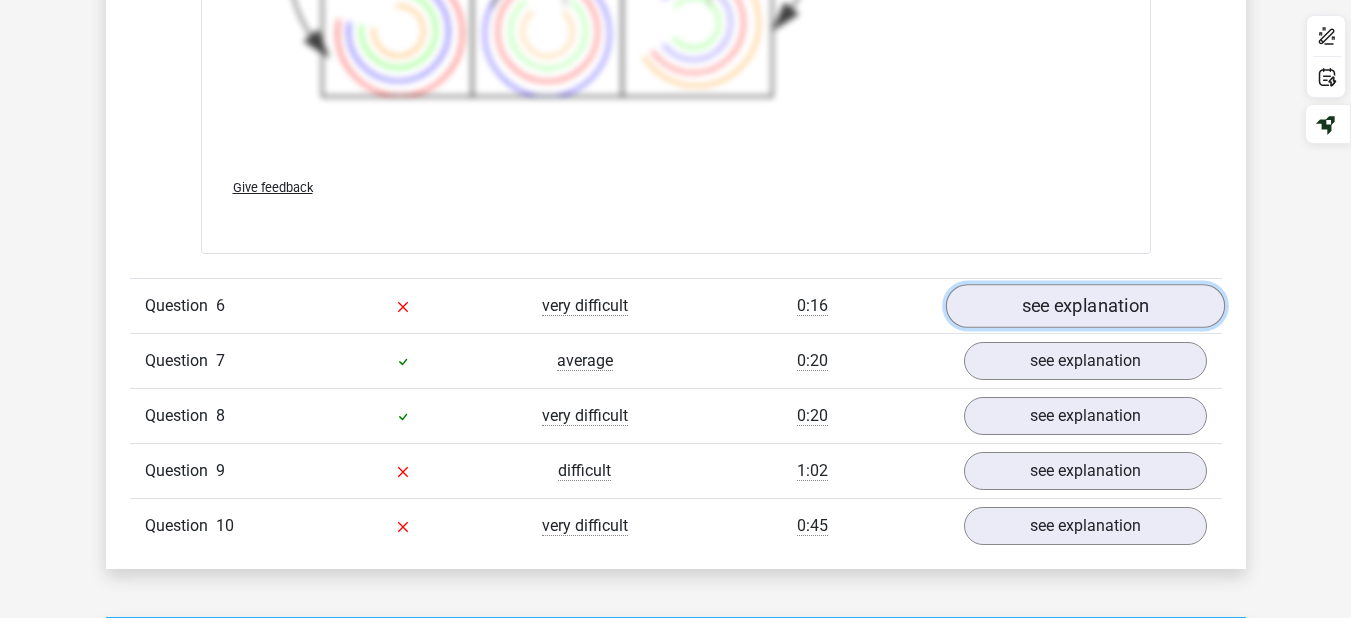 click on "see explanation" at bounding box center [1084, 306] 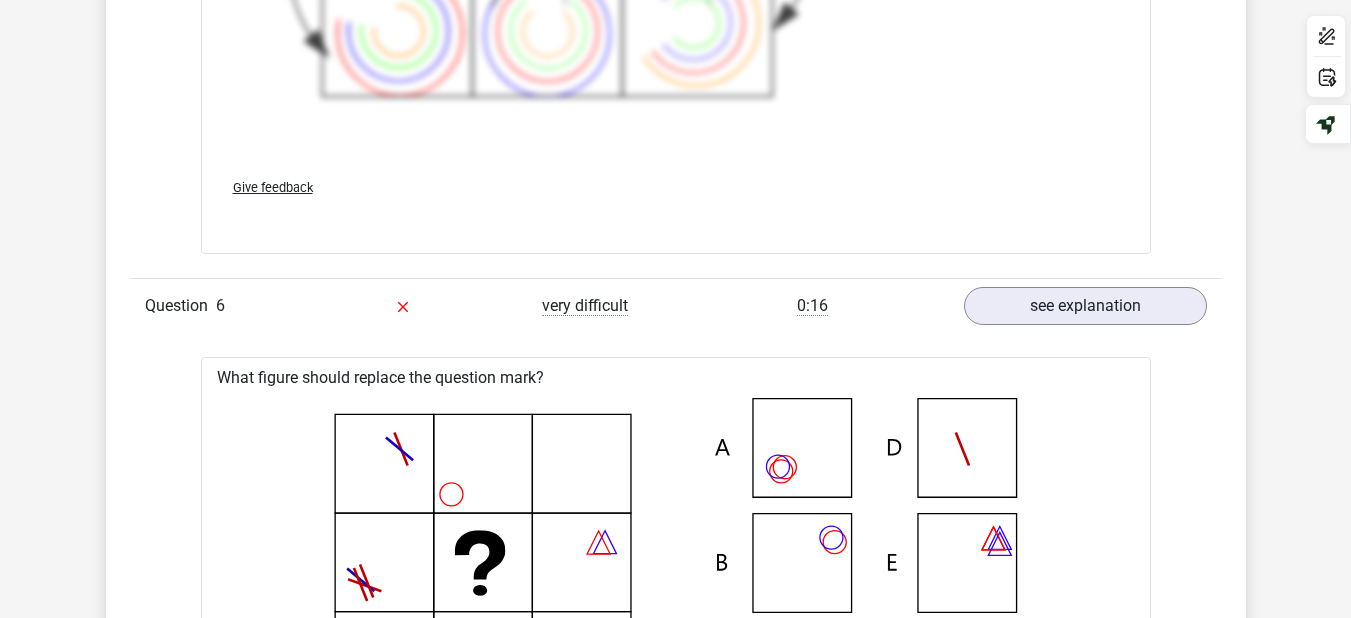 click on "Question overview
In this section you will find the answers and explanations to all the questions. In addition, for each question you can see what percentage of people have answered the question correctly, by looking in the "level" column of the question.
Correct
Level
Time Taken
Question
1
very difficult
0:30
see explanation" at bounding box center [676, -2430] 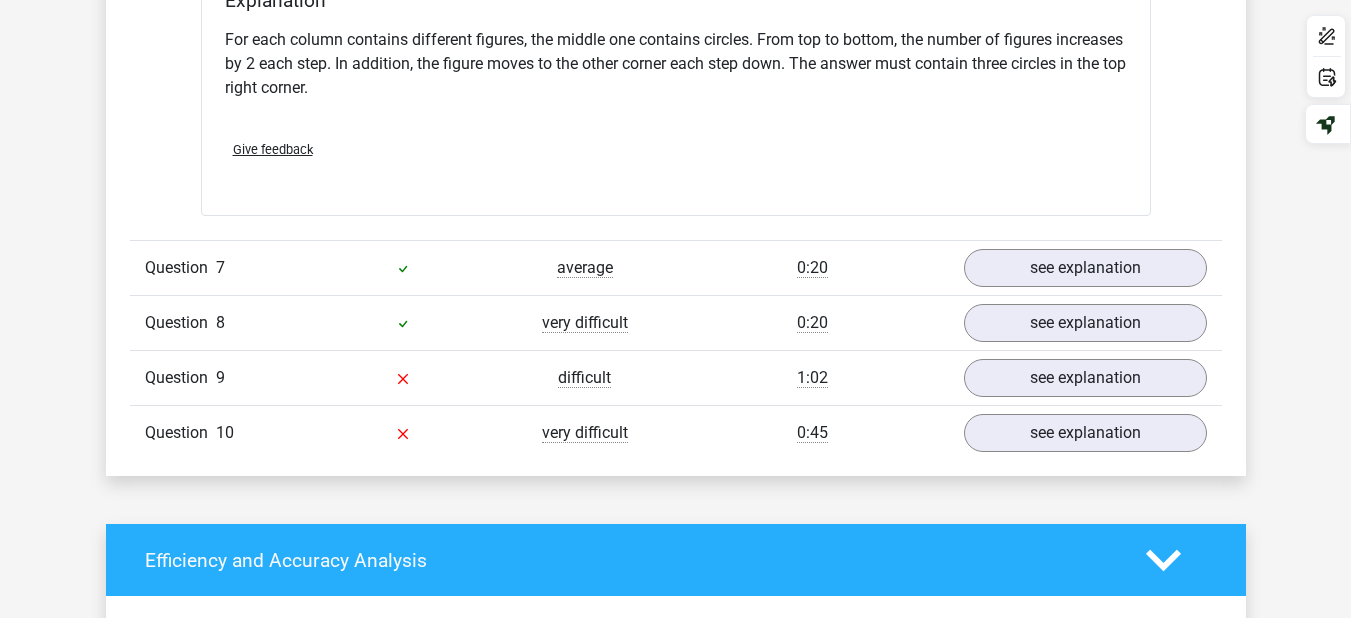 scroll, scrollTop: 8661, scrollLeft: 0, axis: vertical 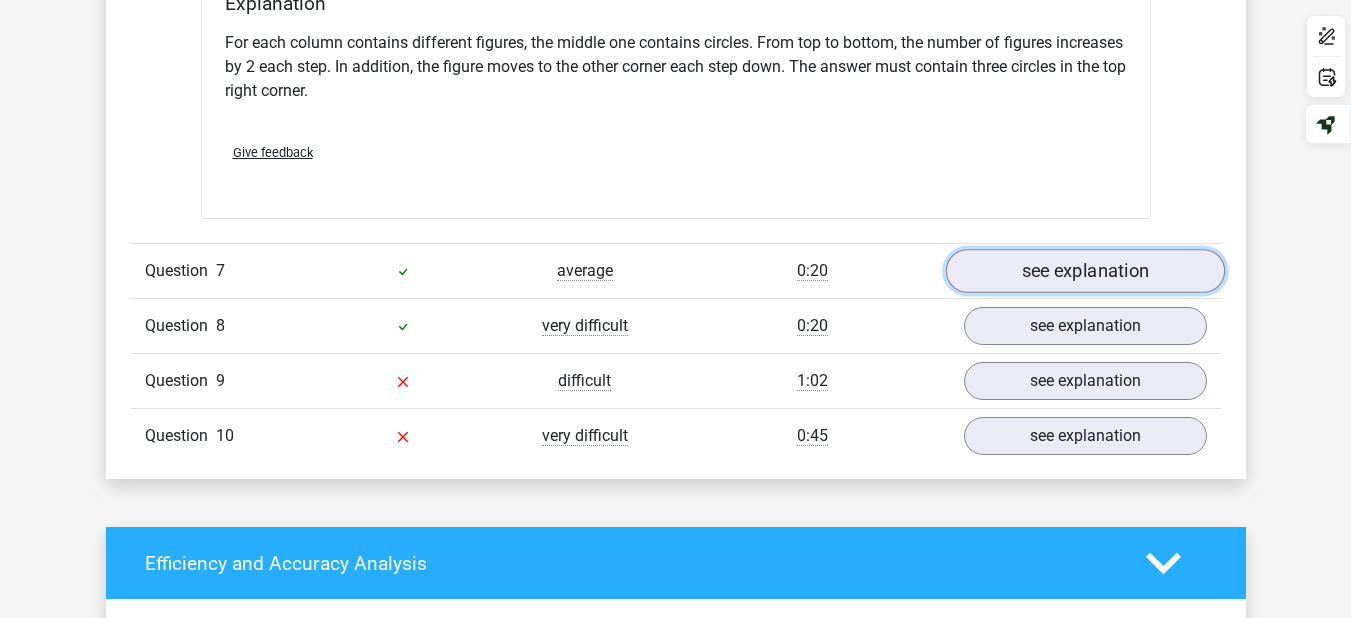 click on "see explanation" at bounding box center [1084, 271] 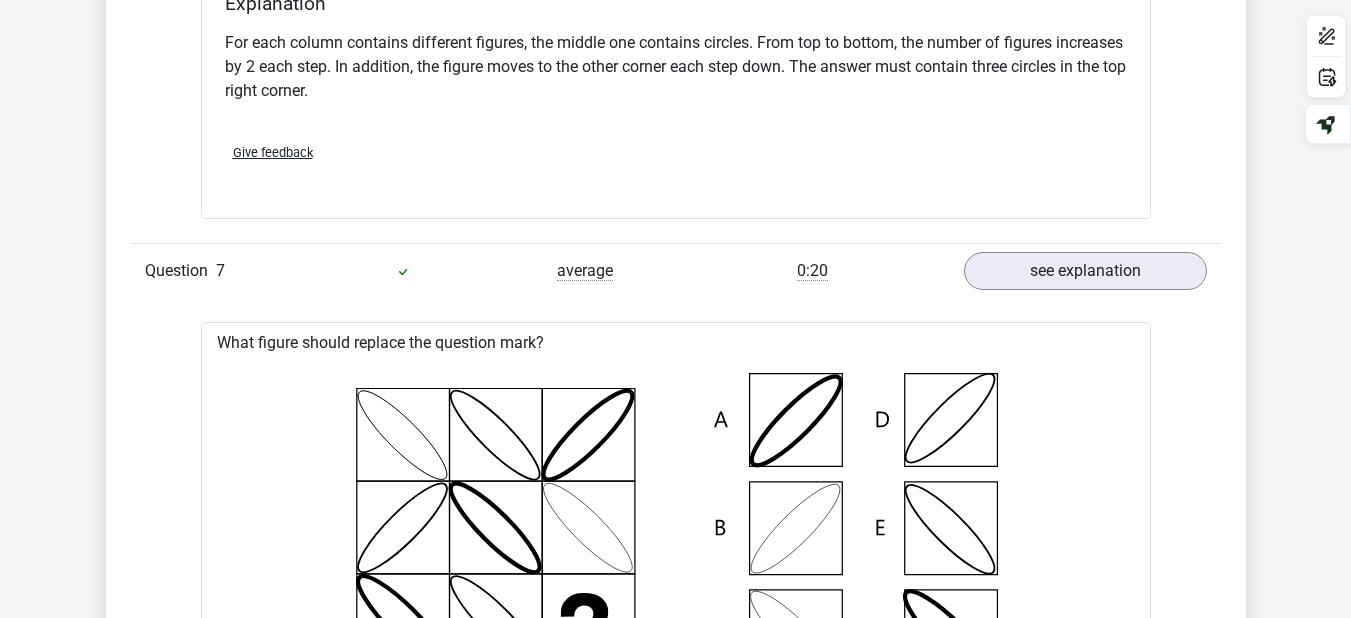 click on "Question
1
very difficult
[TIME]
see explanation
What figure should replace the question mark?" at bounding box center (676, -2587) 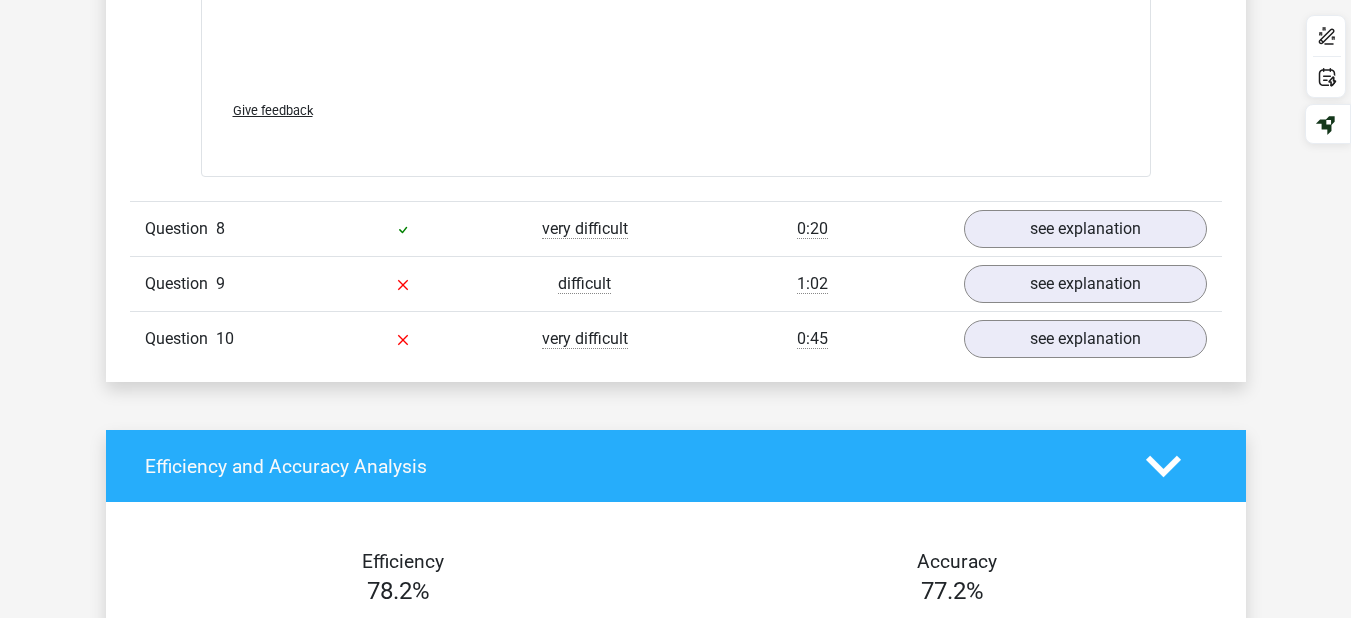 scroll, scrollTop: 10101, scrollLeft: 0, axis: vertical 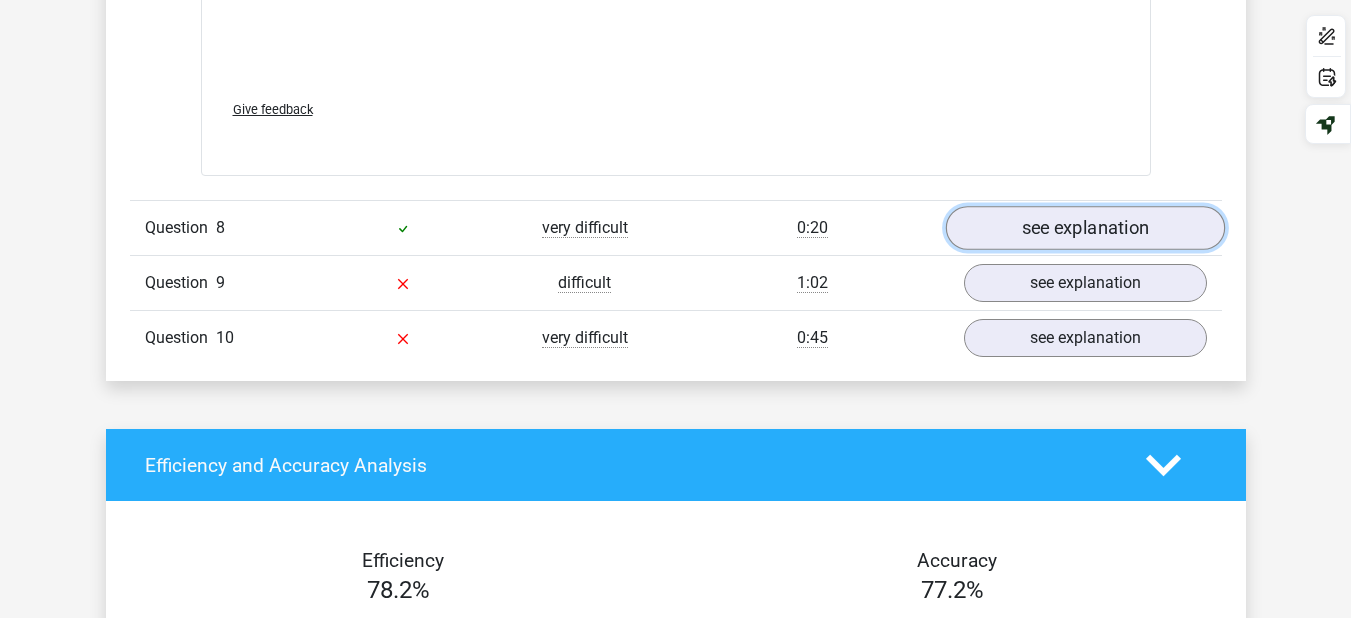 click on "see explanation" at bounding box center (1084, 229) 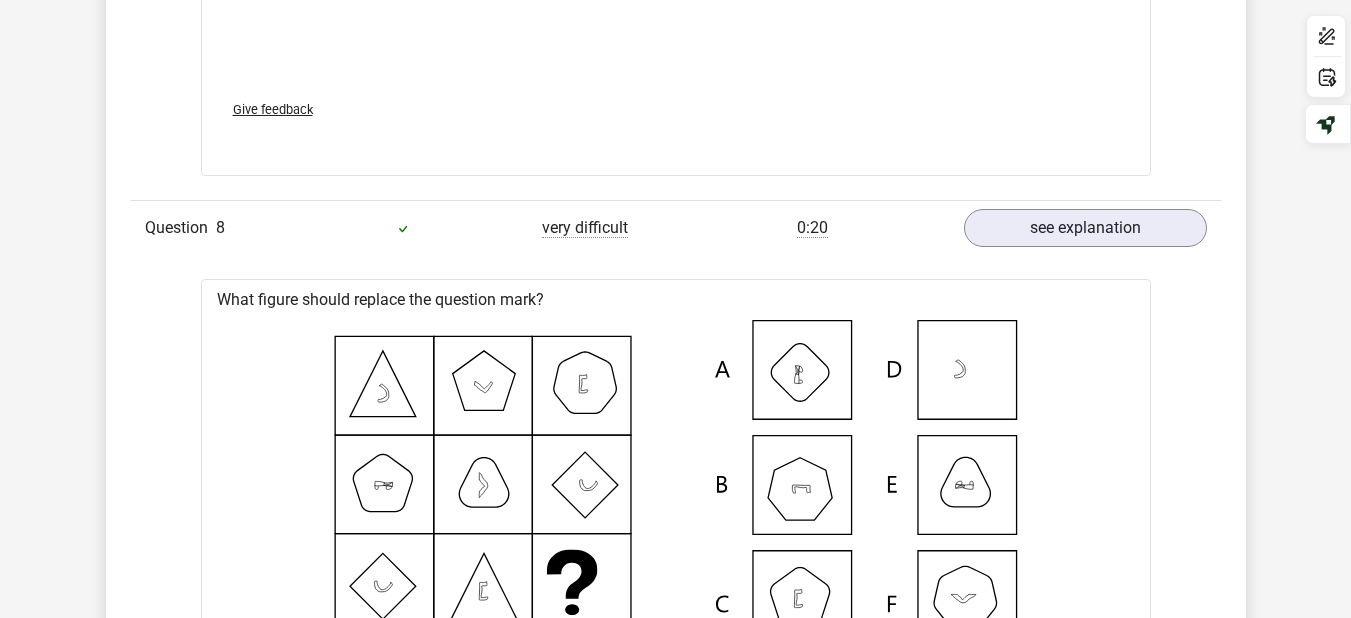 click on "Question
1
very difficult
[TIME]
see explanation
What figure should replace the question mark?" at bounding box center [676, -3604] 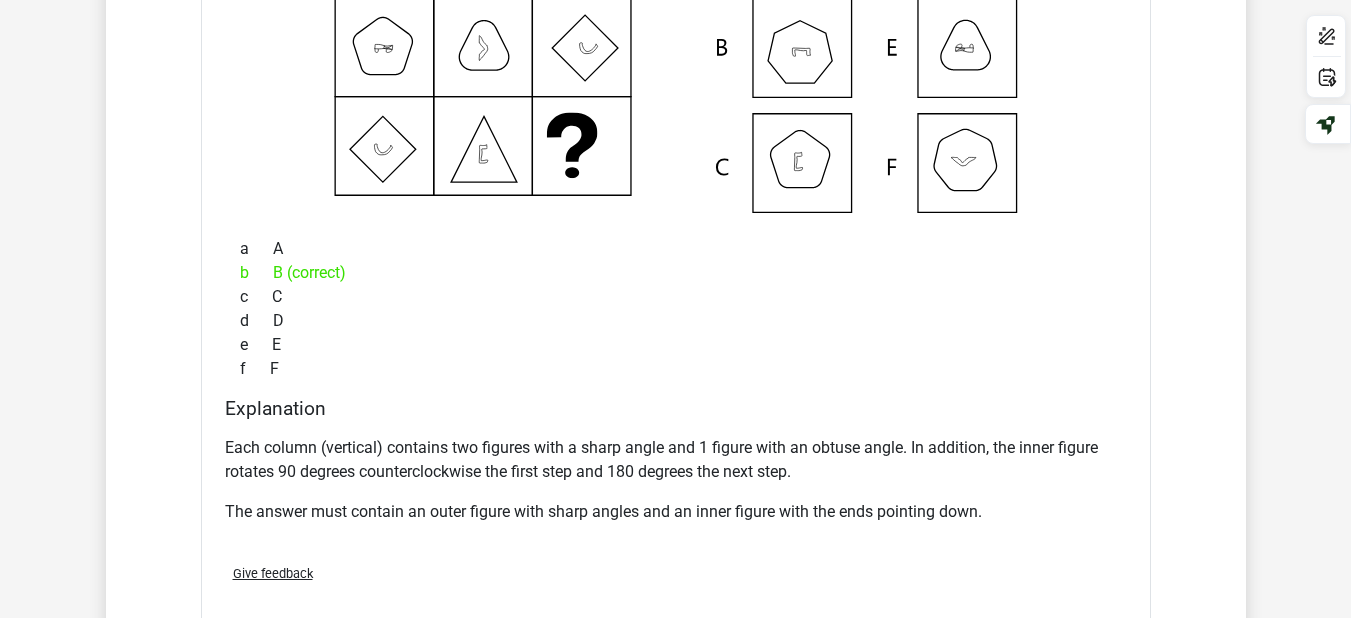 scroll, scrollTop: 10541, scrollLeft: 0, axis: vertical 